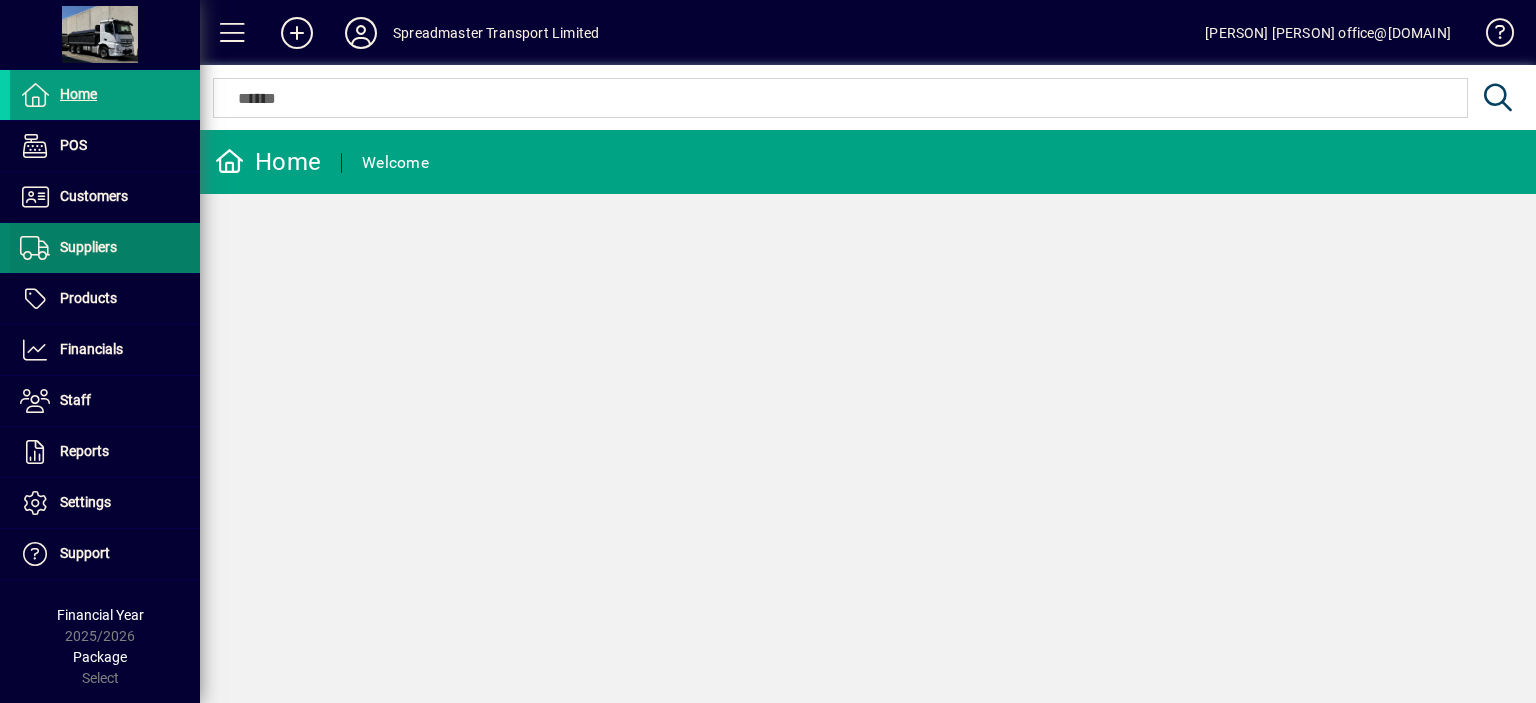 scroll, scrollTop: 0, scrollLeft: 0, axis: both 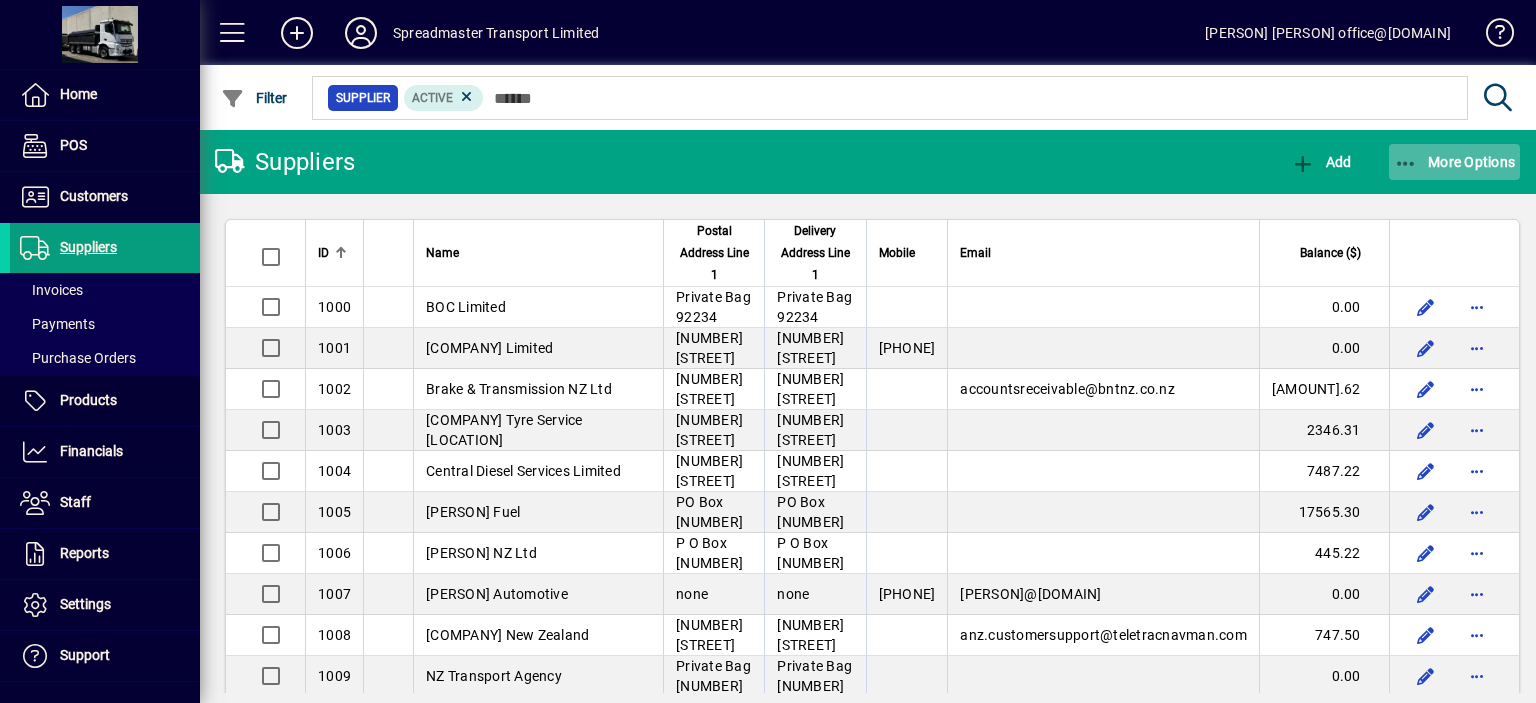 click on "More Options" 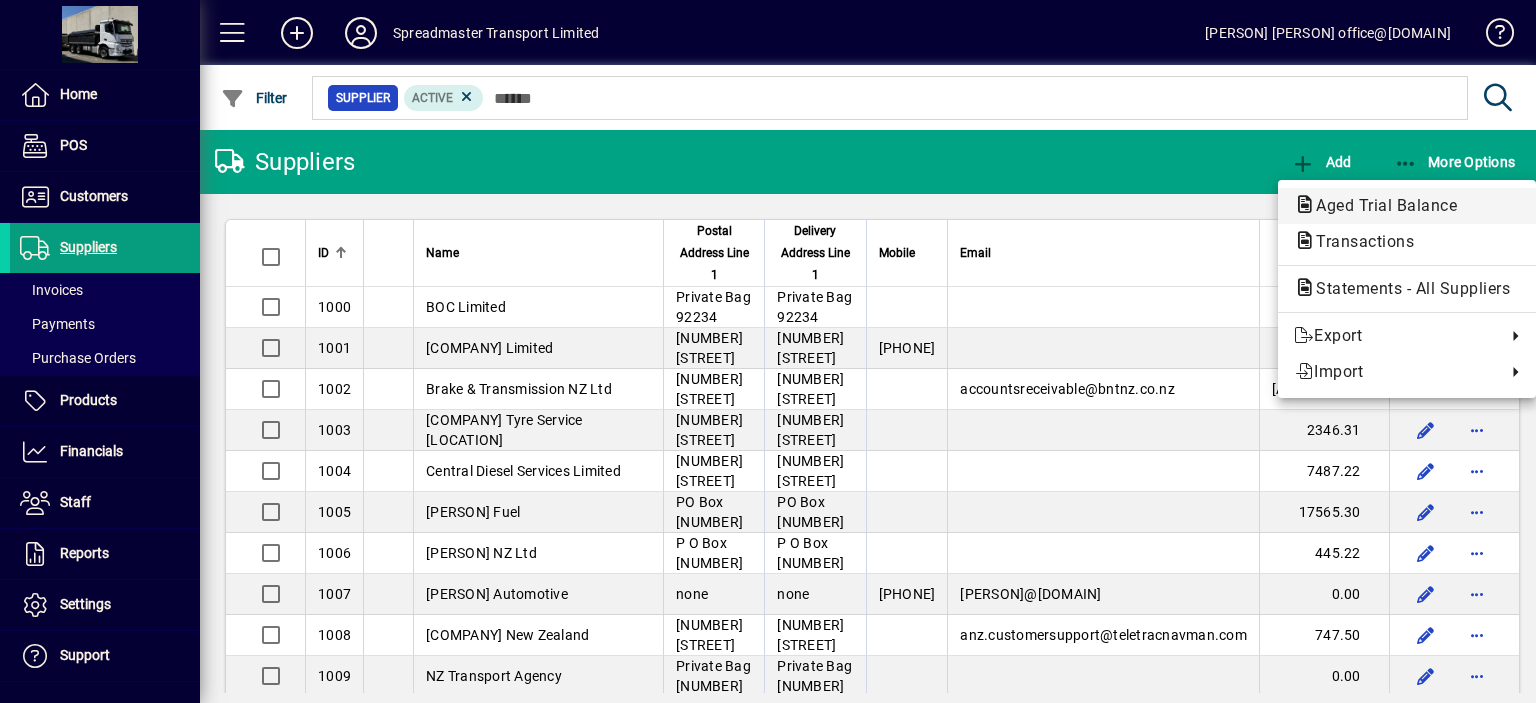 click on "Aged Trial Balance" at bounding box center (1359, 241) 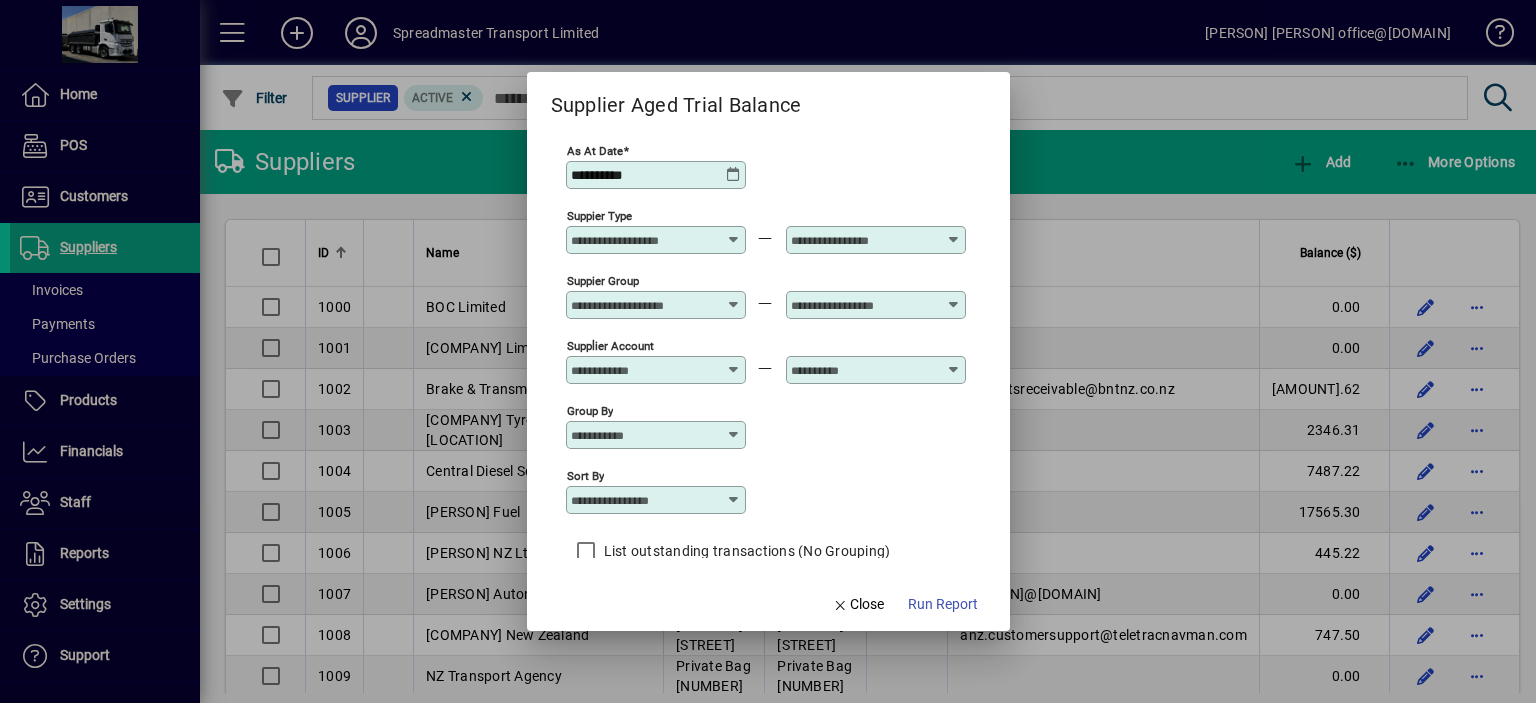 click at bounding box center (734, 500) 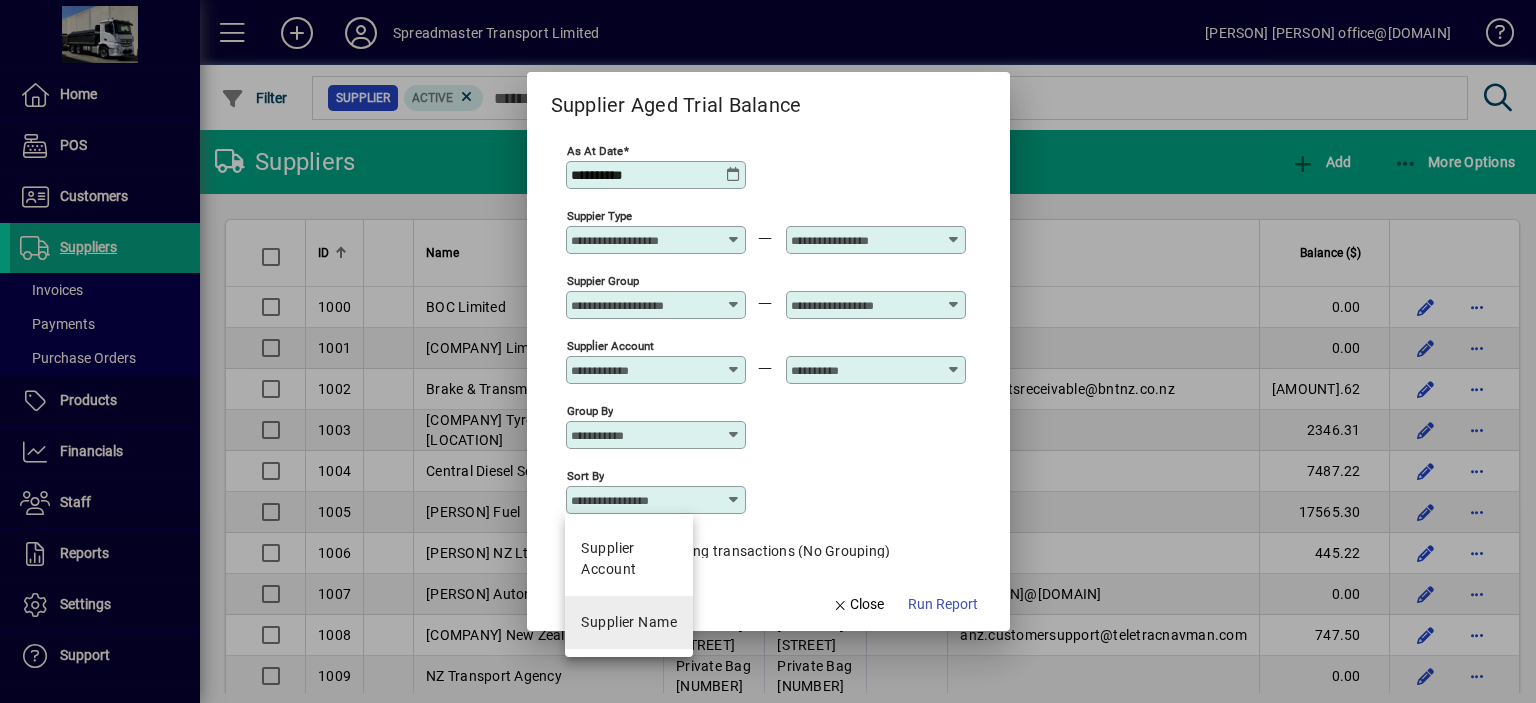 click on "Supplier Name" at bounding box center [629, 622] 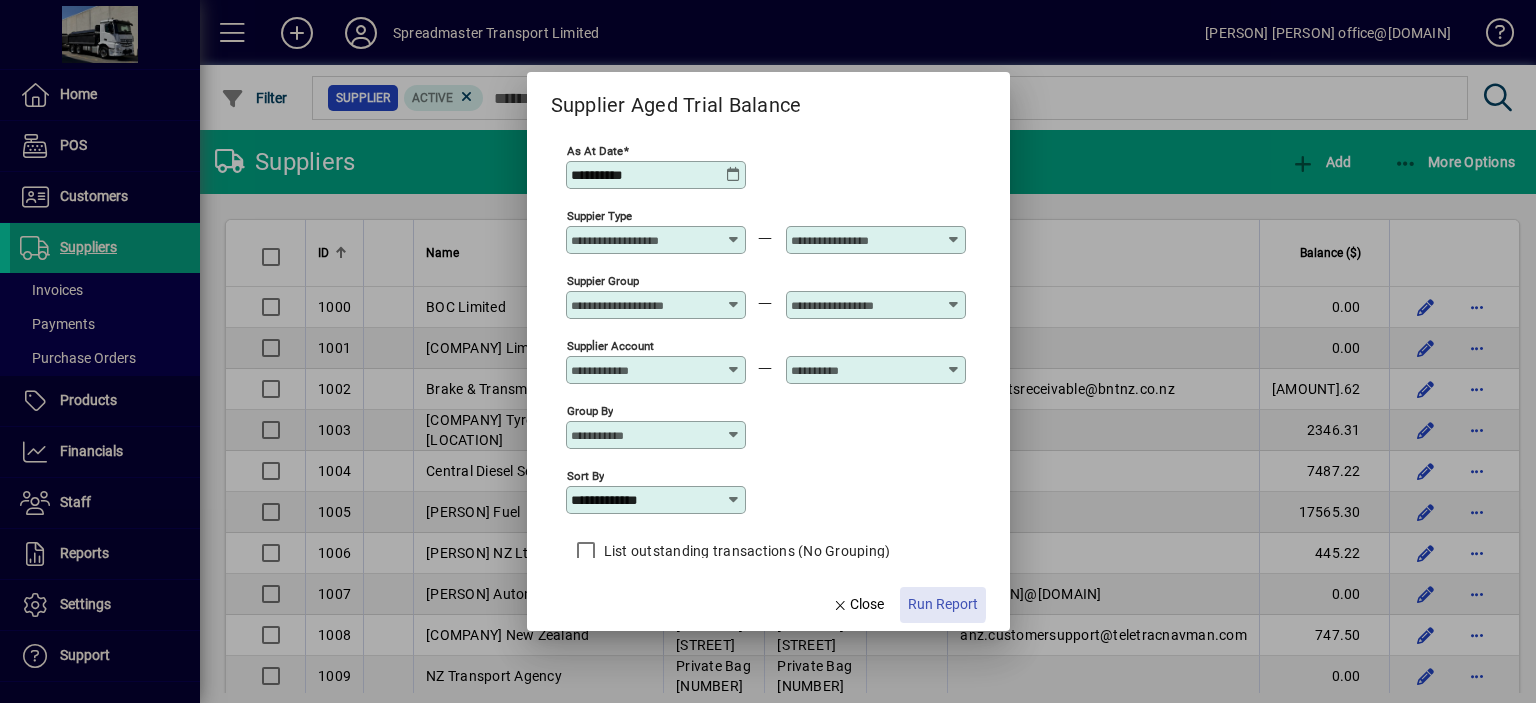 click on "Run Report" 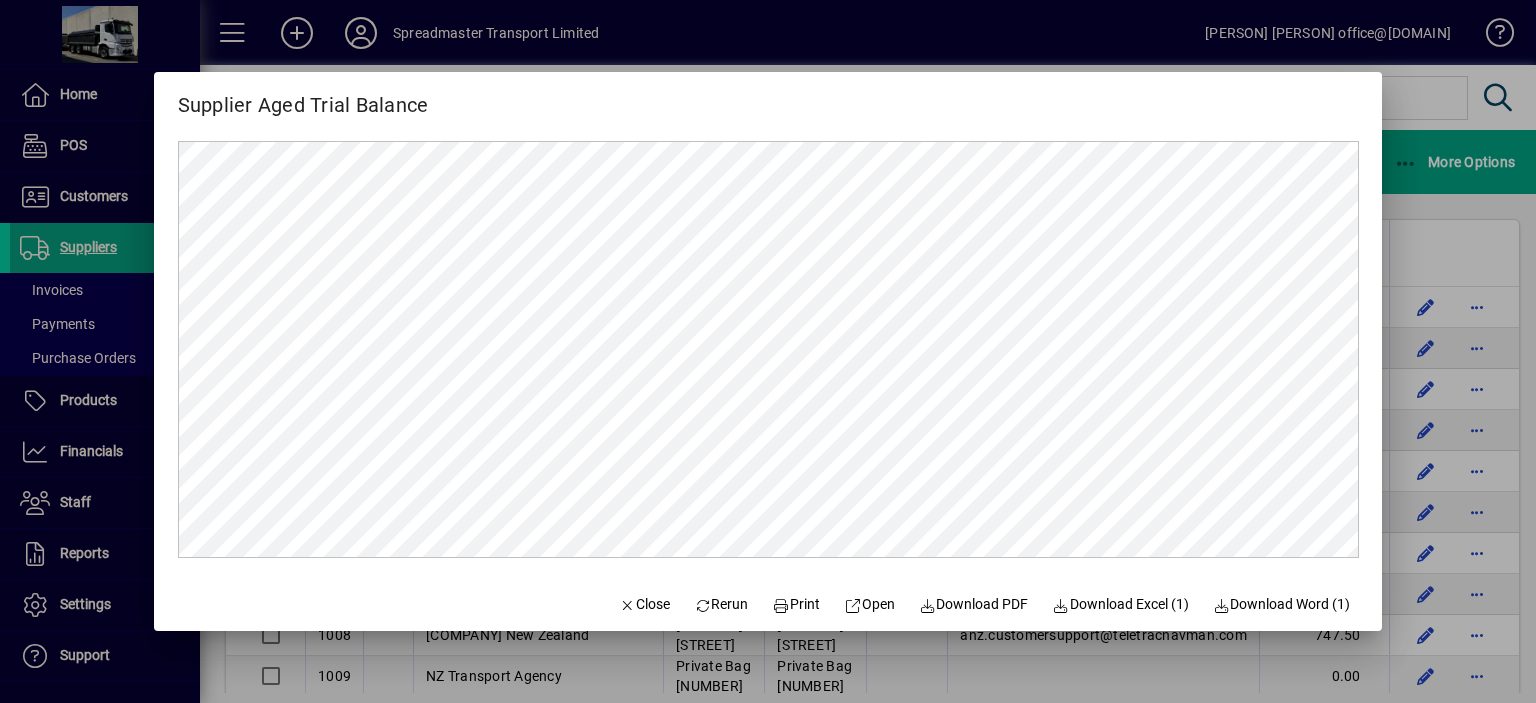 scroll, scrollTop: 0, scrollLeft: 0, axis: both 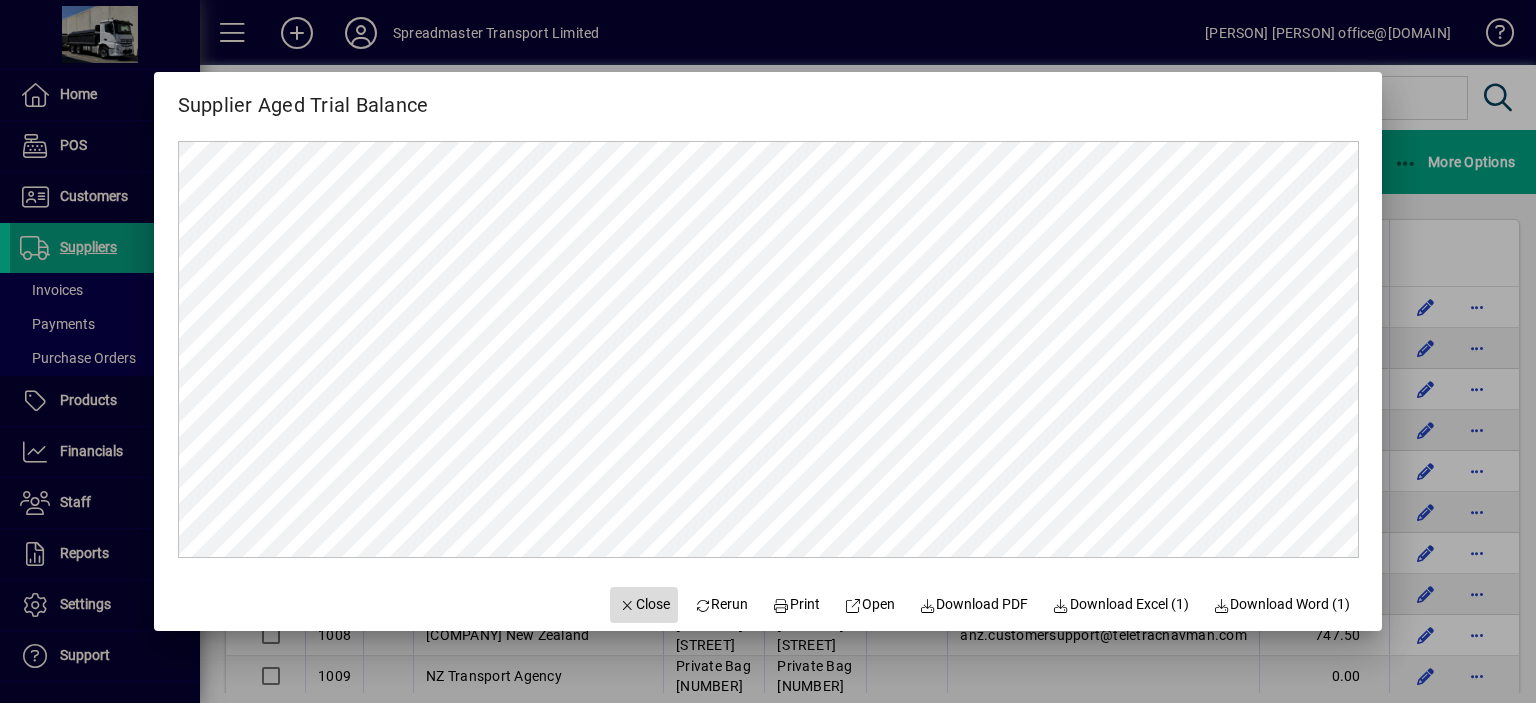 click on "Close" 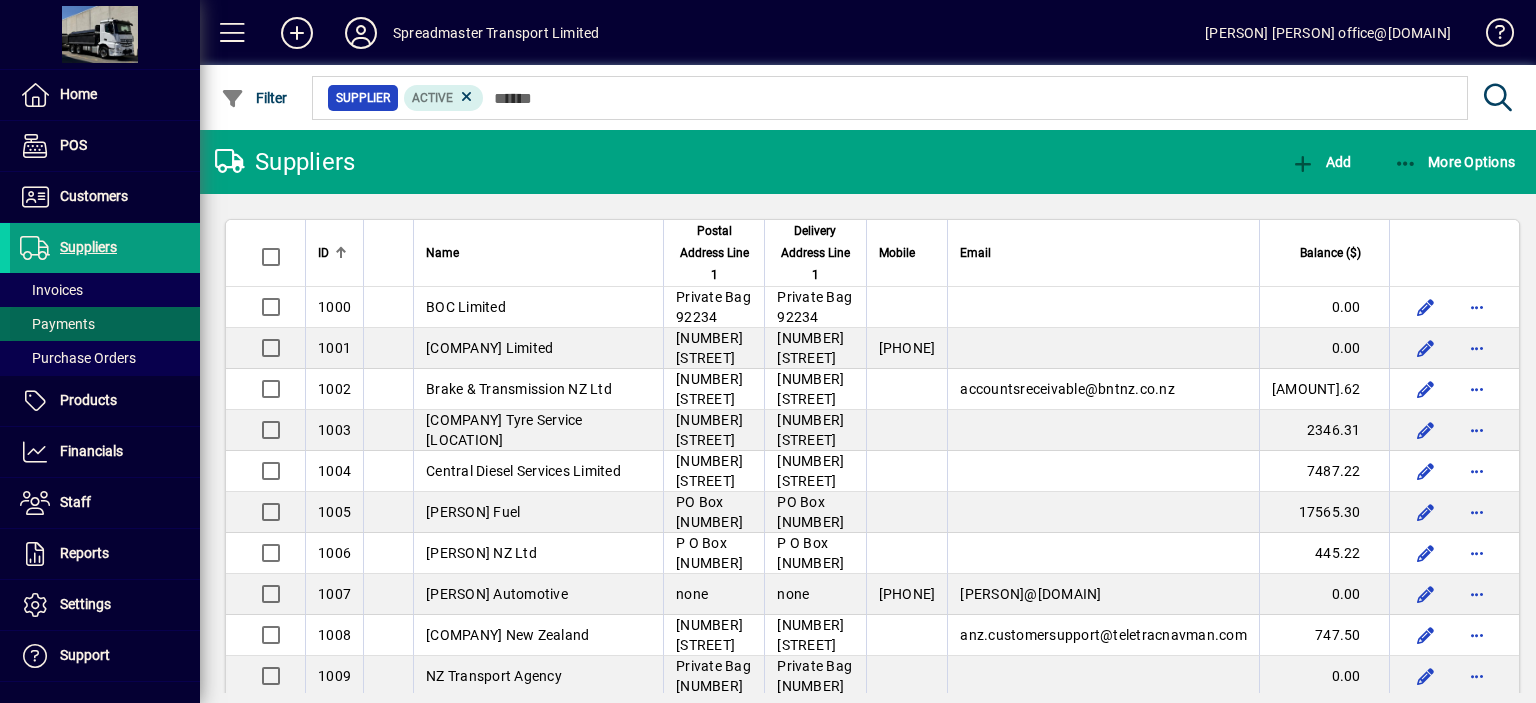 click on "Payments" at bounding box center (57, 324) 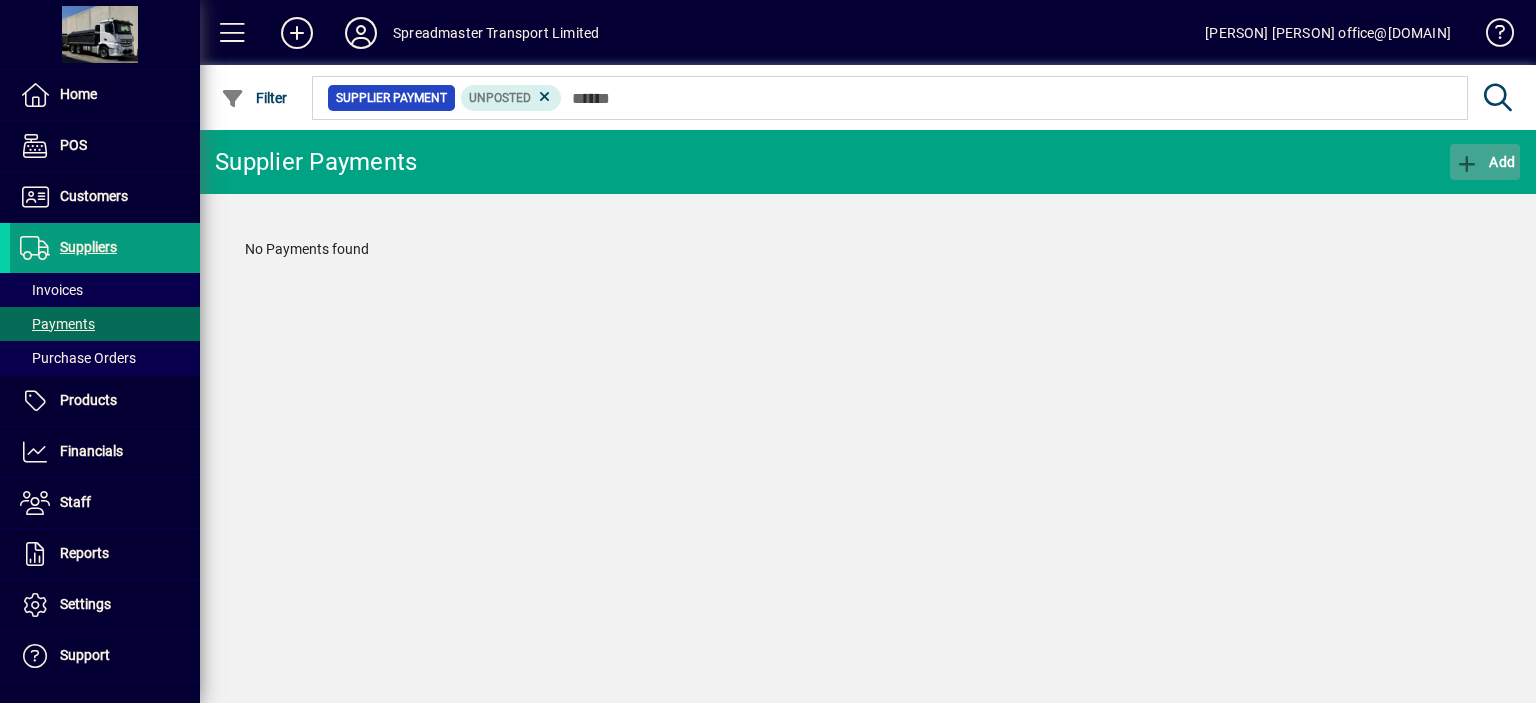click on "Add" 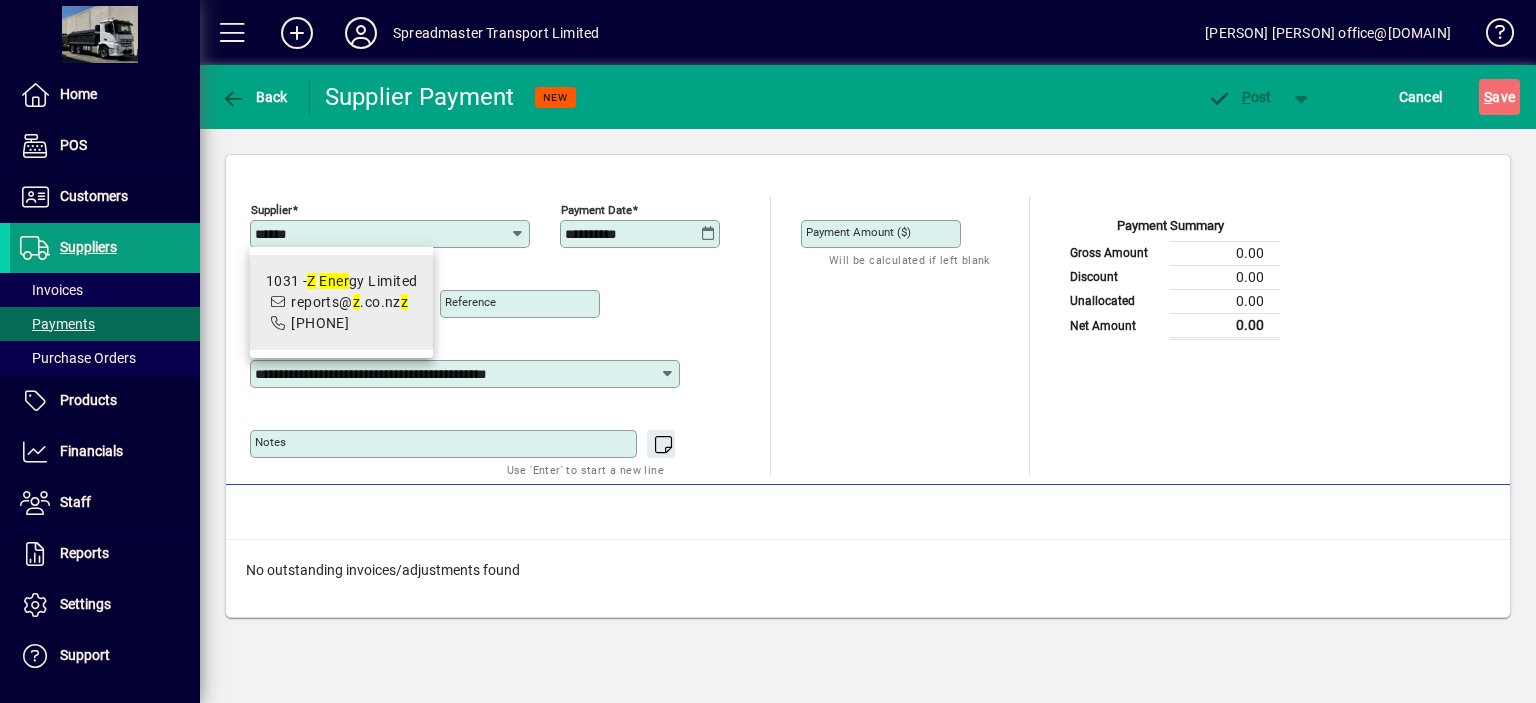 click on "[NUMBER] -  Z   [COMPANY] Limited" at bounding box center [342, 281] 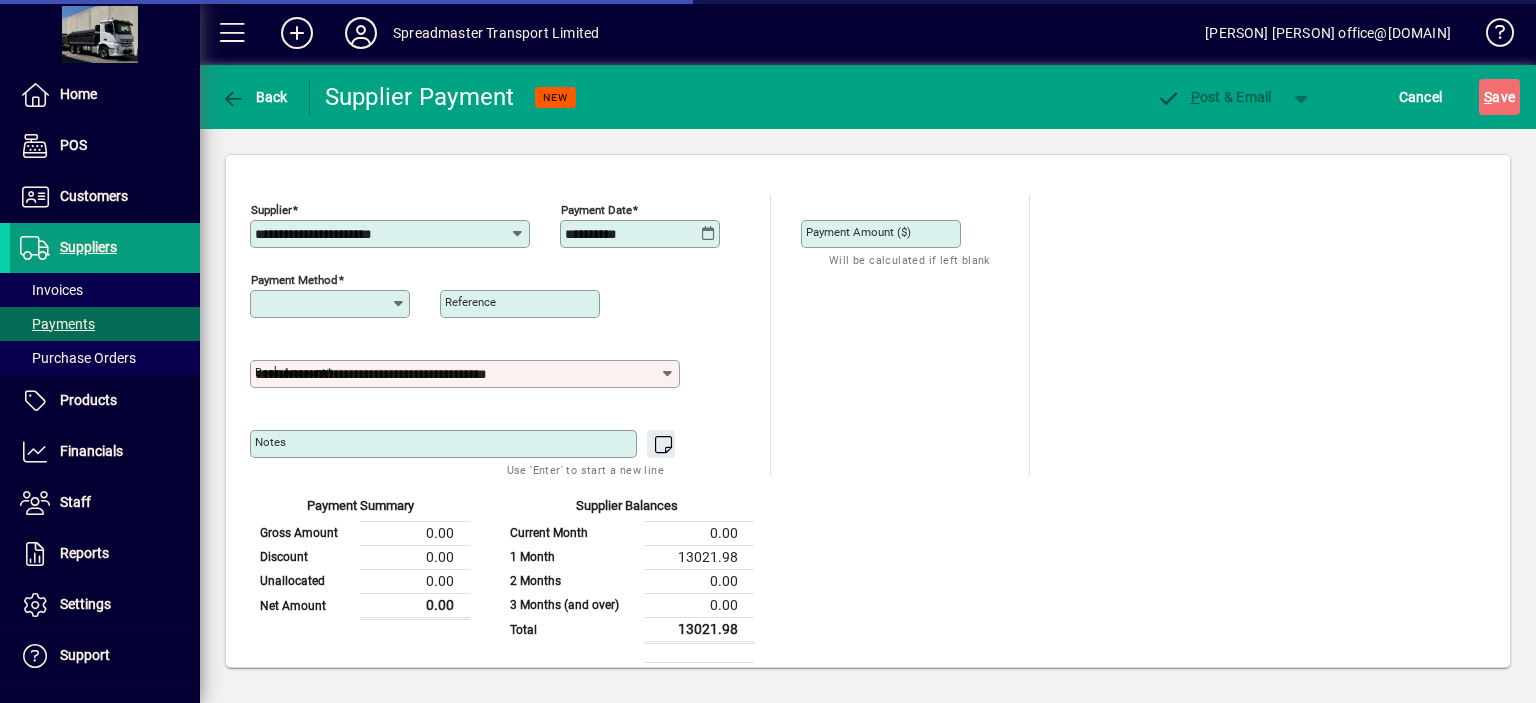 type on "**********" 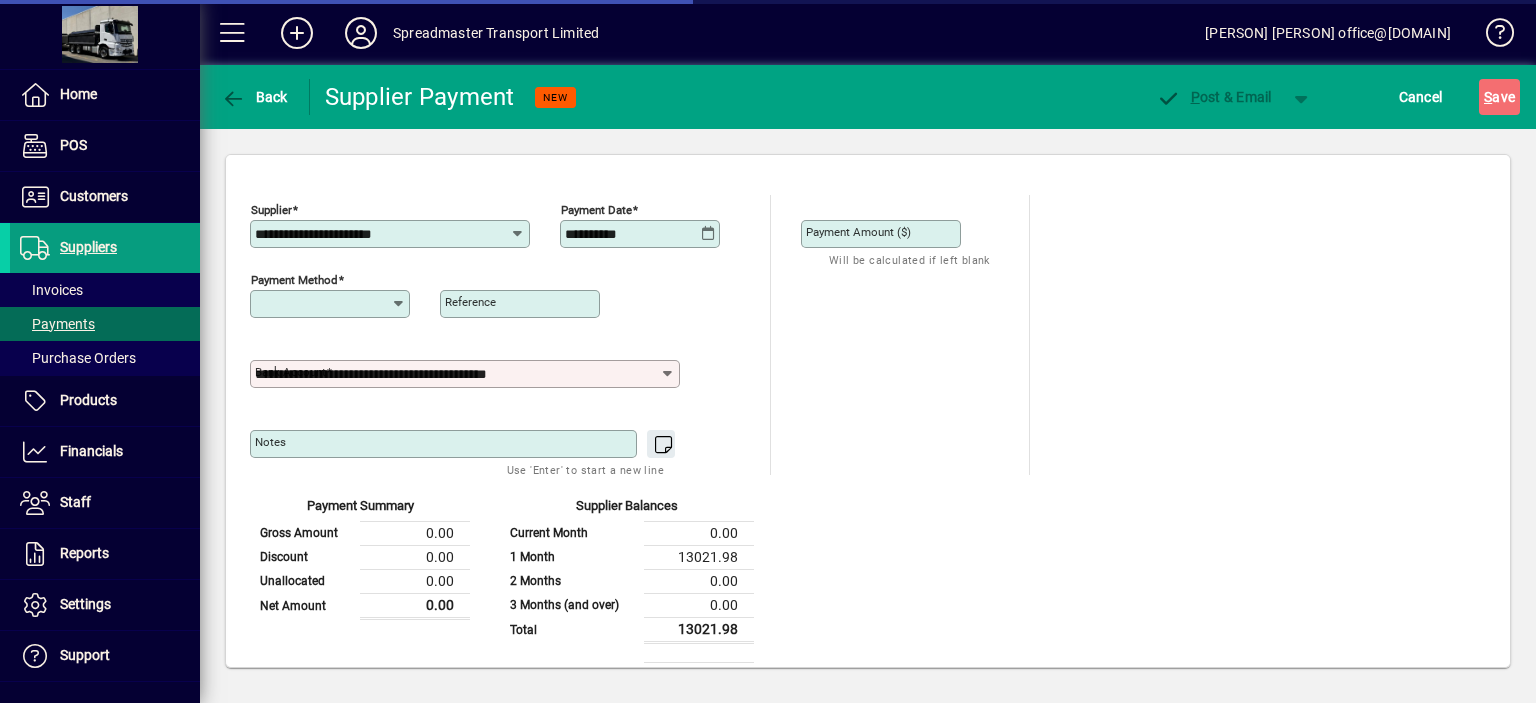 type 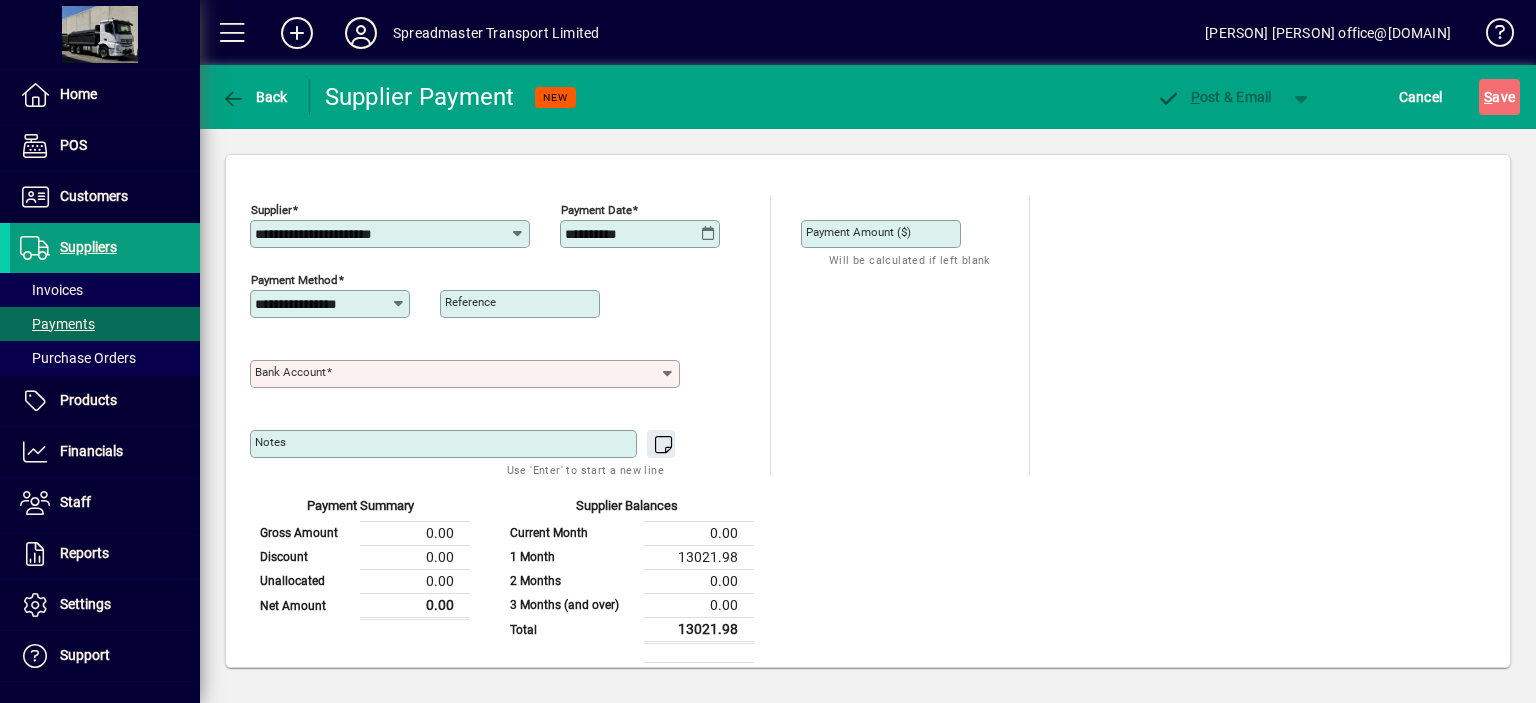 click 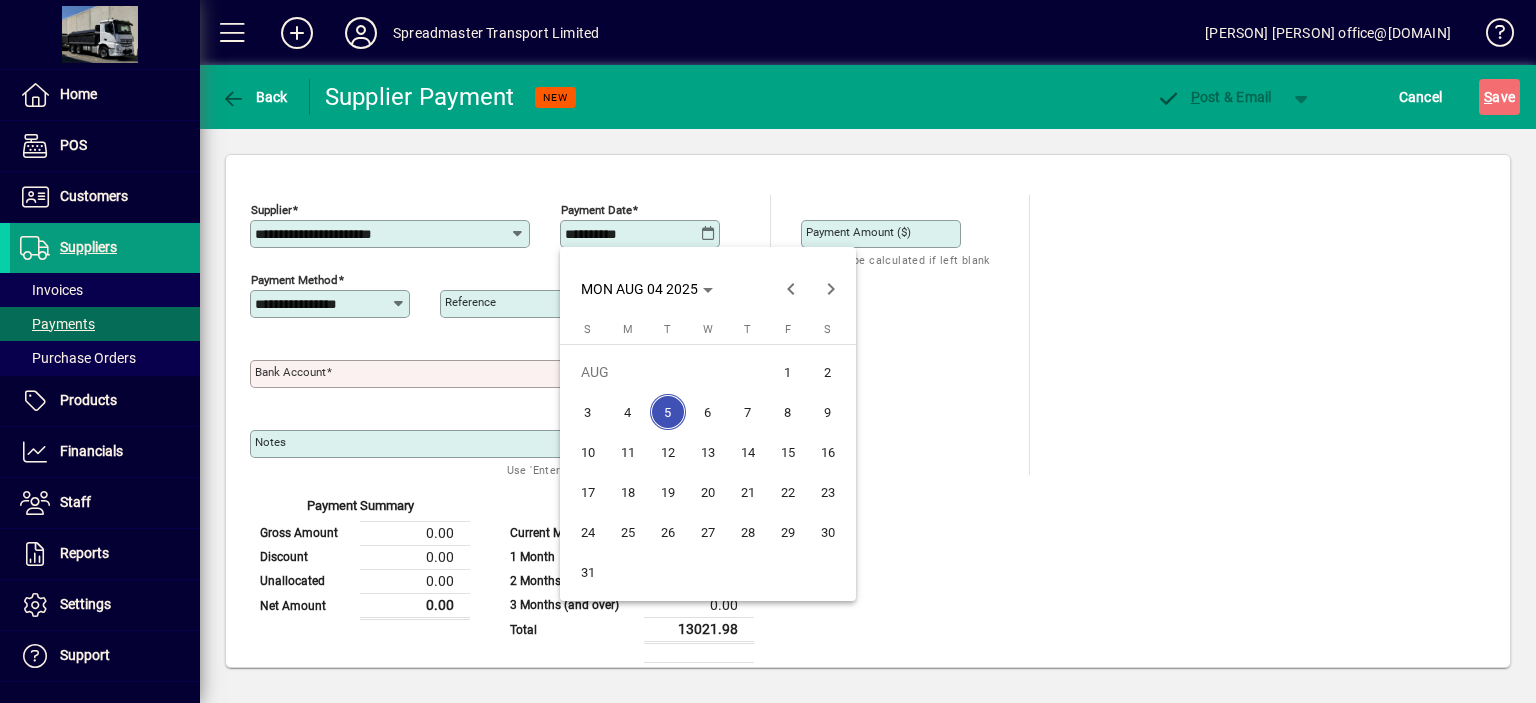 click on "4" at bounding box center (628, 412) 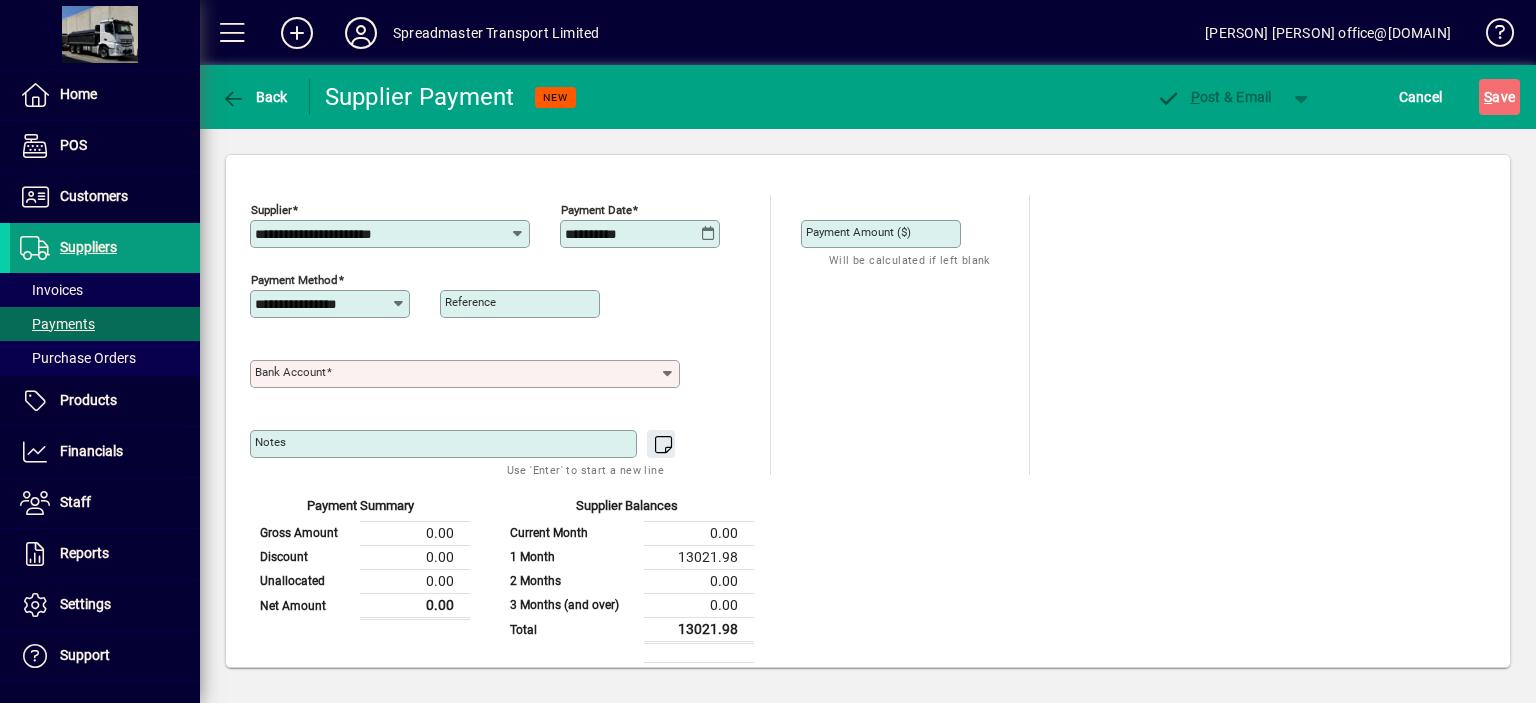 click on "Bank Account" at bounding box center [457, 374] 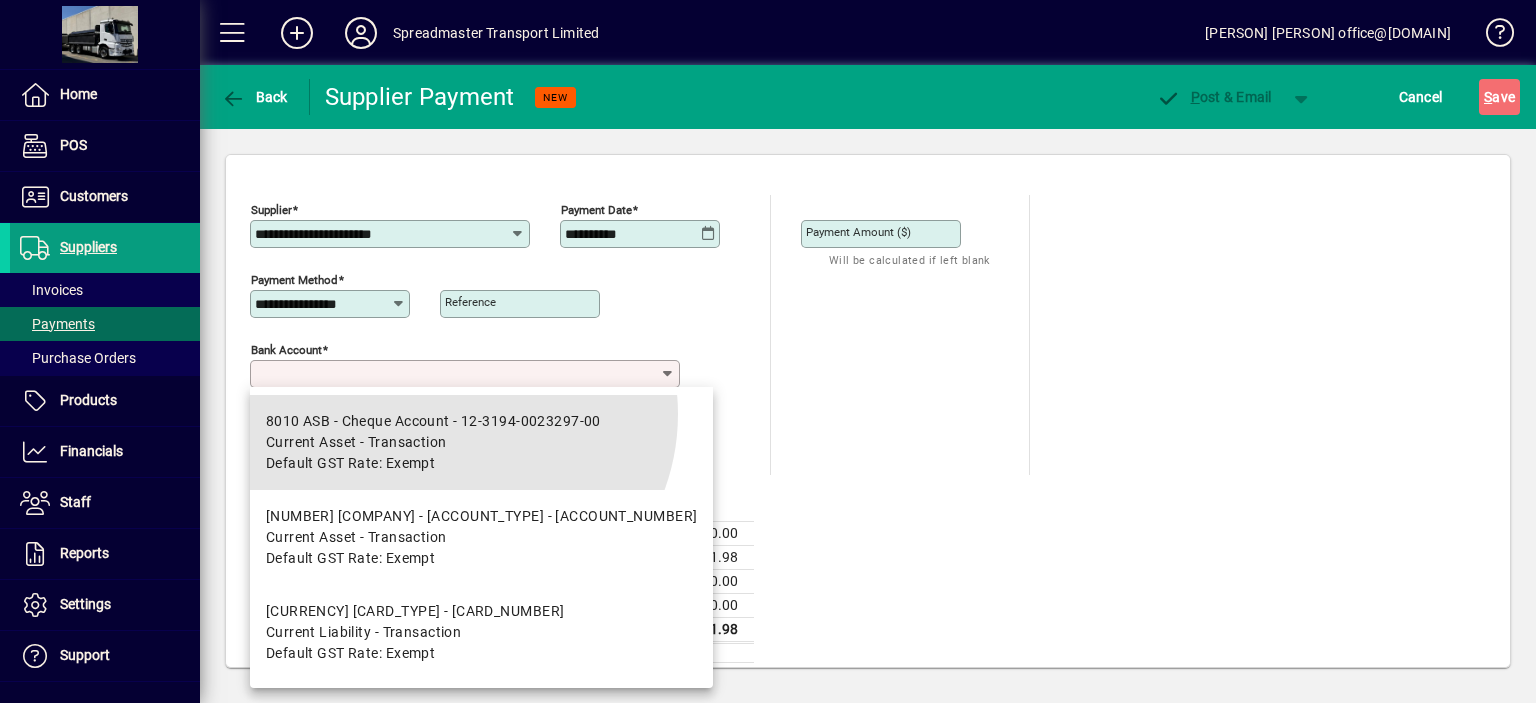 drag, startPoint x: 457, startPoint y: 414, endPoint x: 614, endPoint y: 386, distance: 159.47726 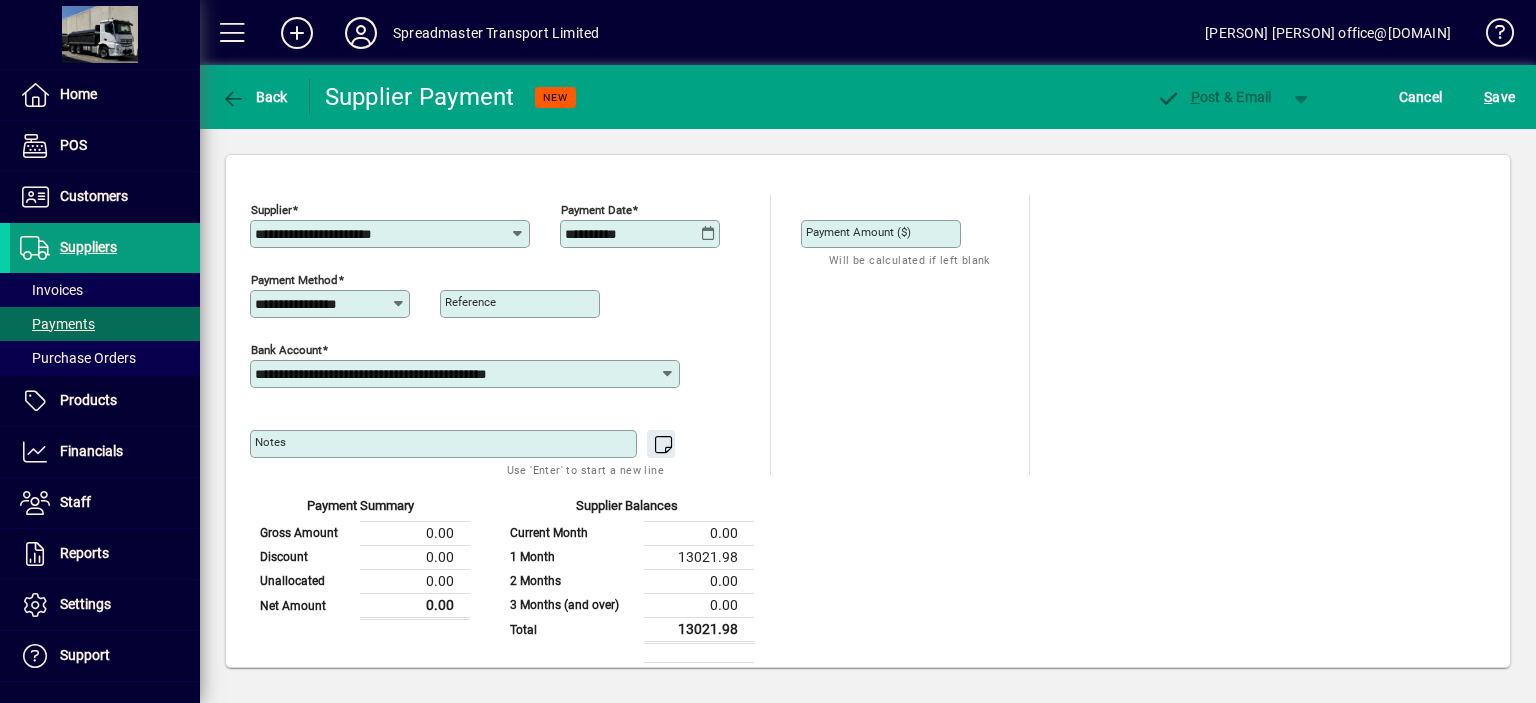 click on "Payment Amount ($)" at bounding box center (883, 234) 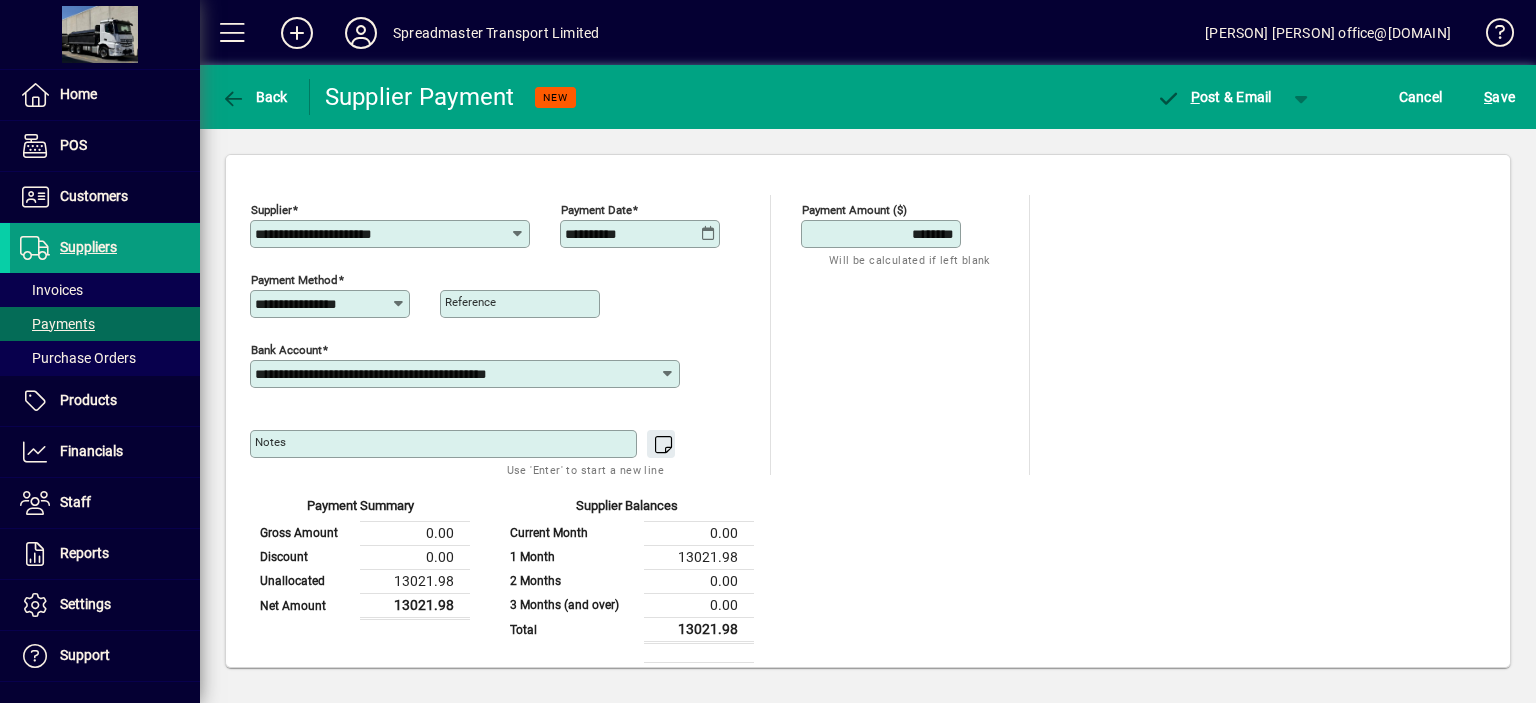type on "********" 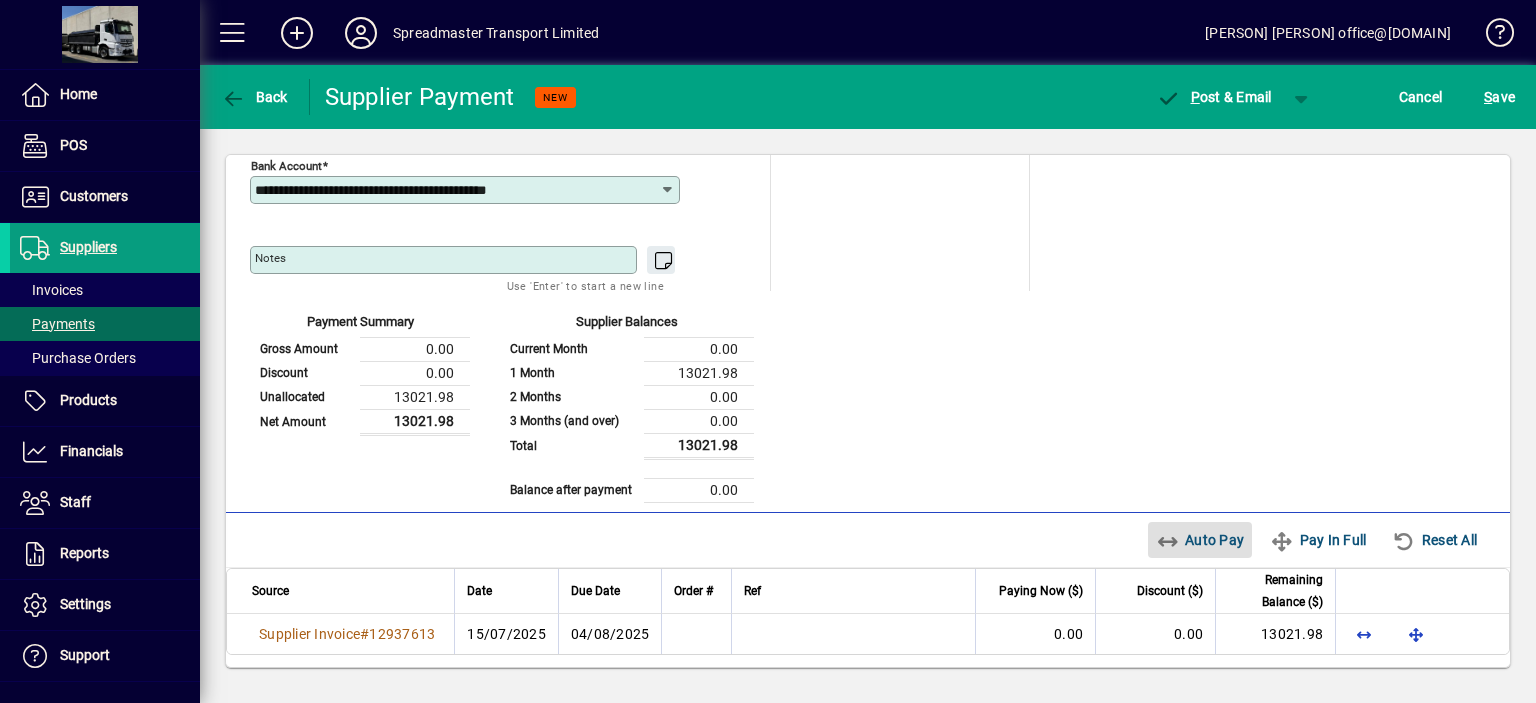 type 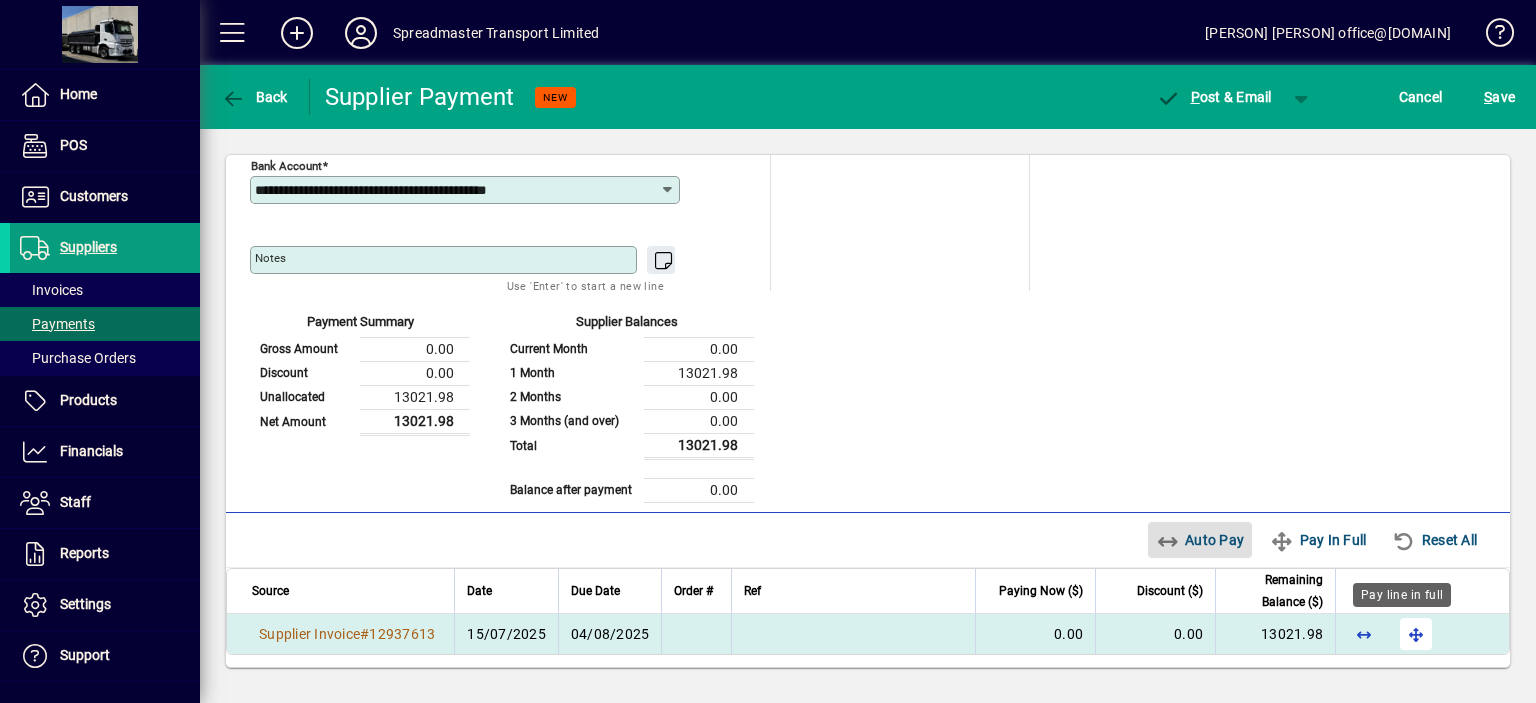 click at bounding box center [1416, 634] 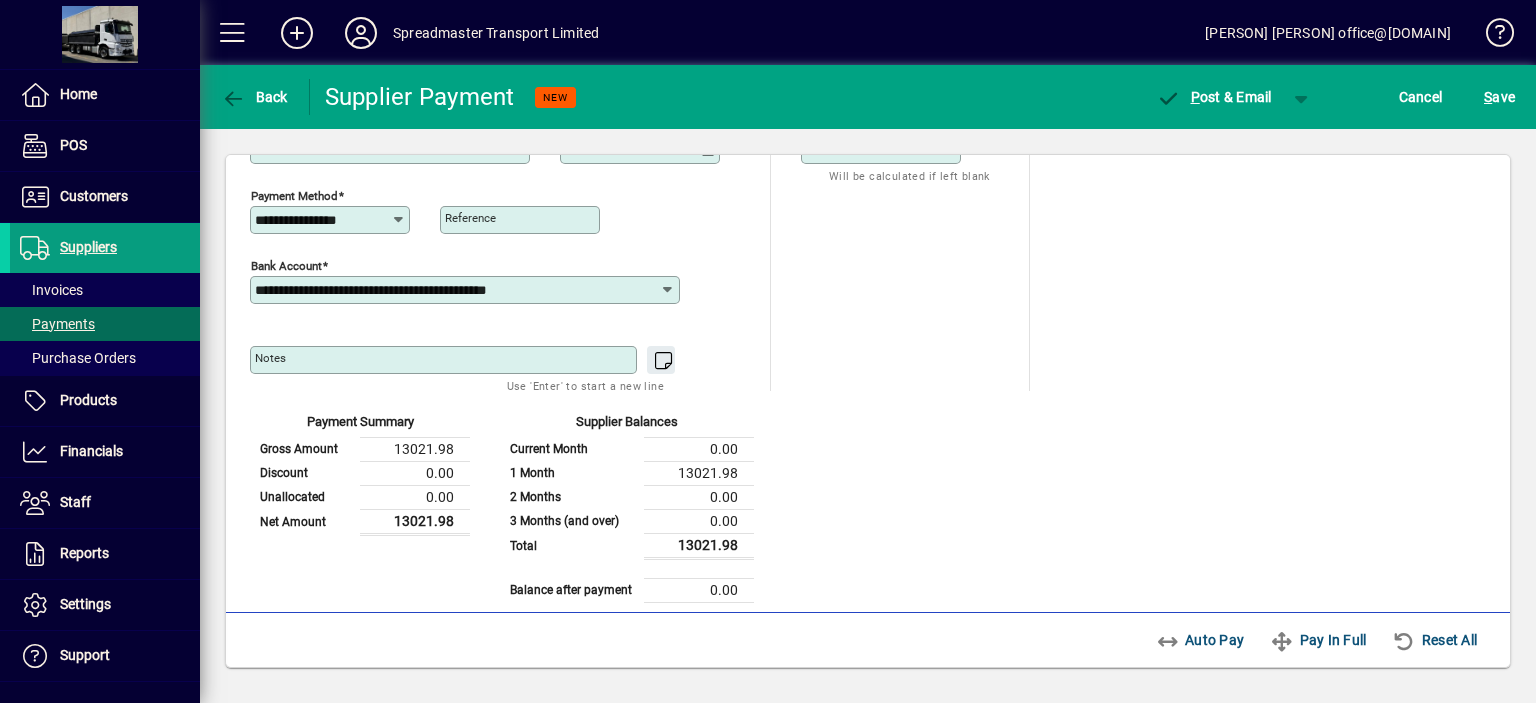 scroll, scrollTop: 0, scrollLeft: 0, axis: both 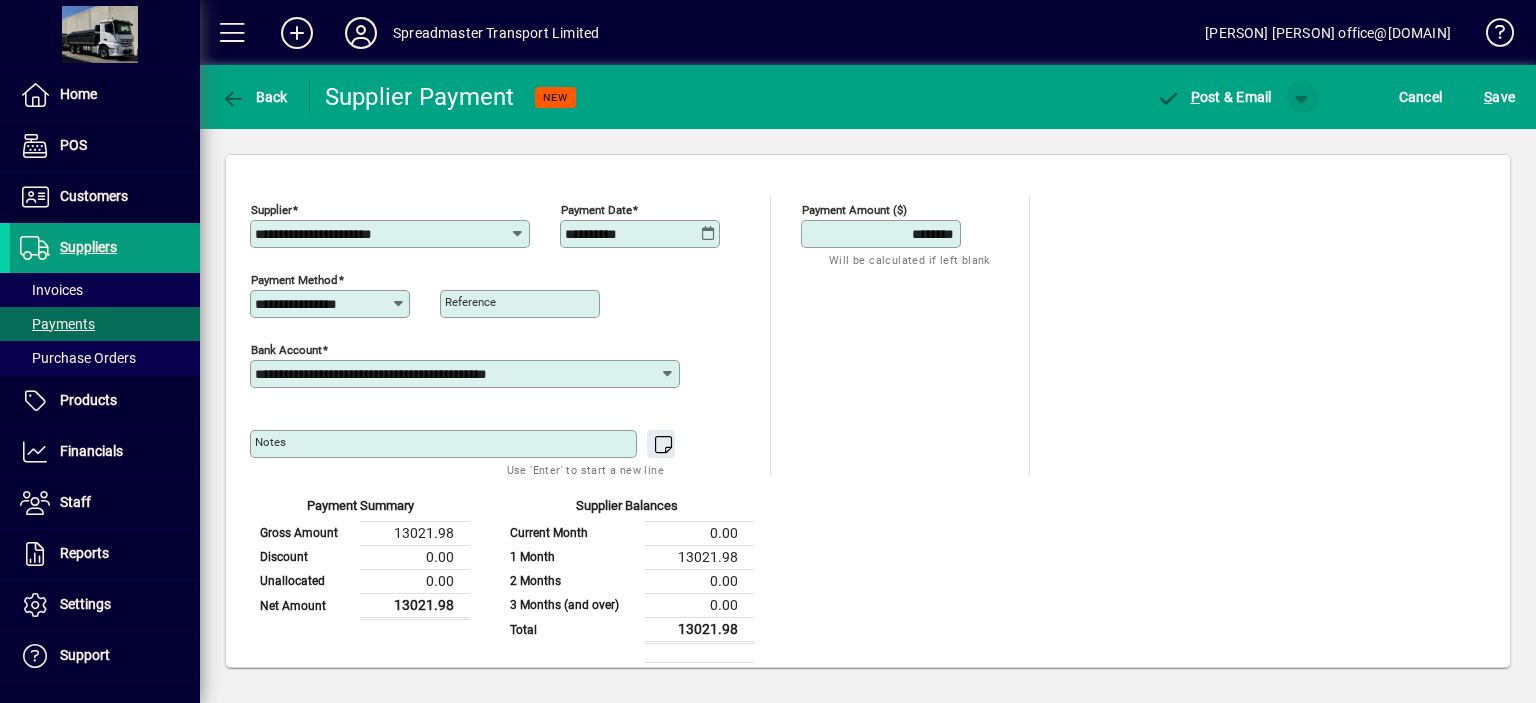 click 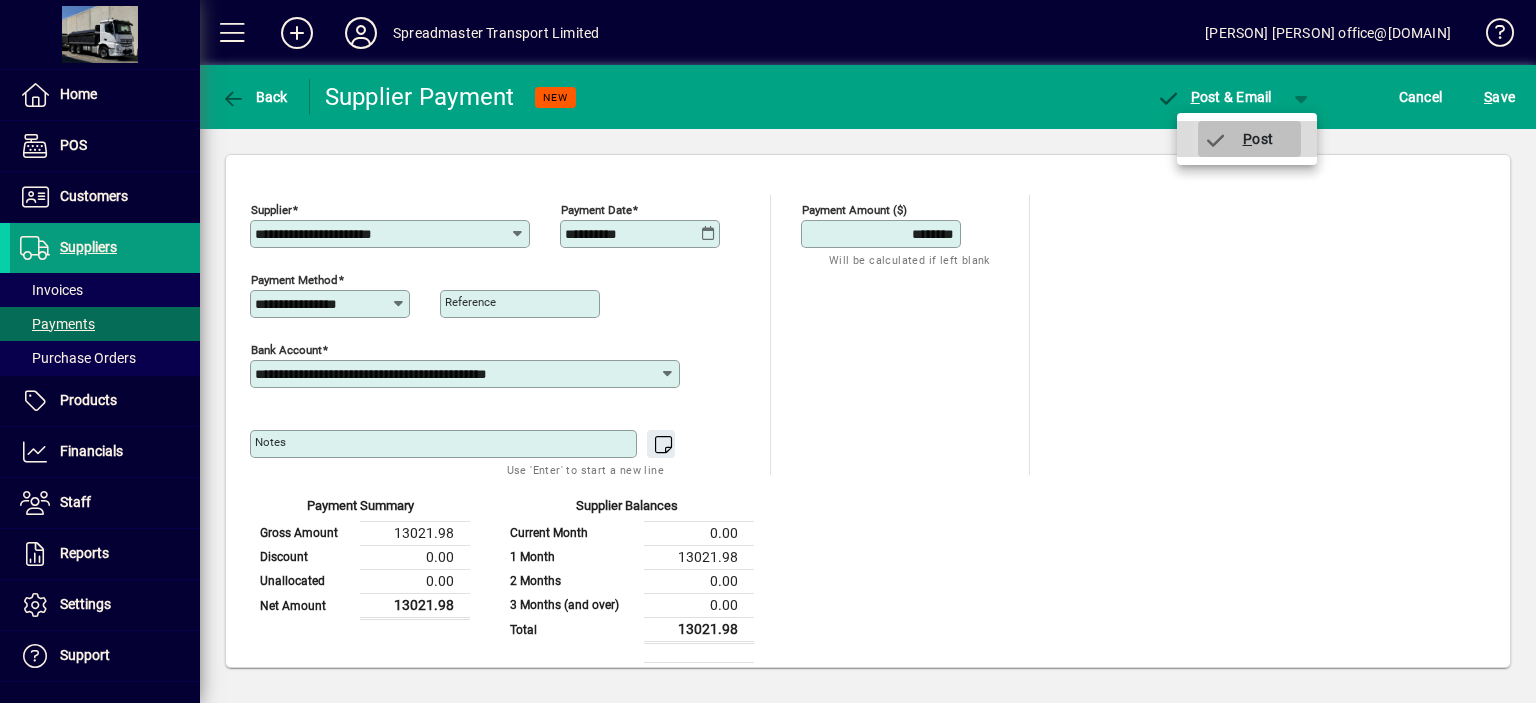 click on "P ost" at bounding box center [1238, 139] 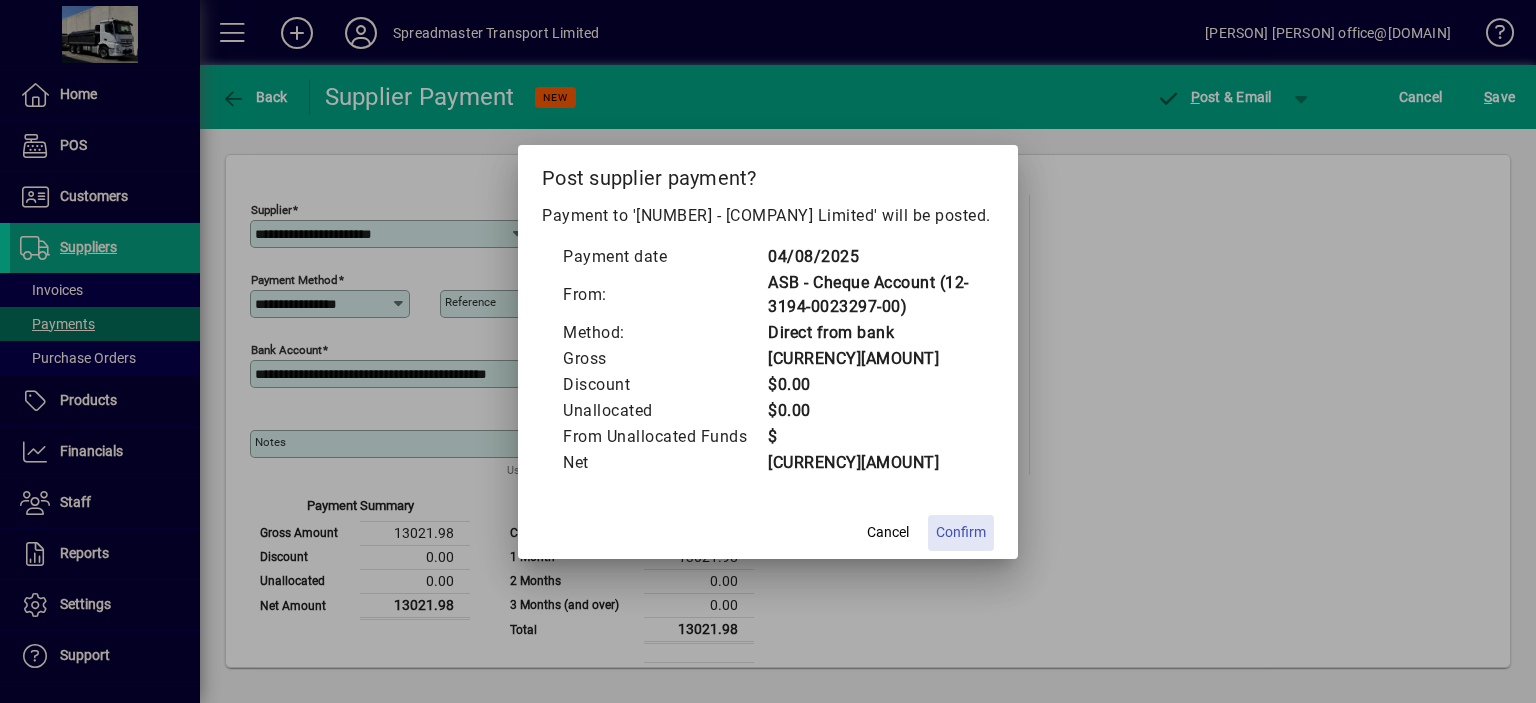 click on "Confirm" 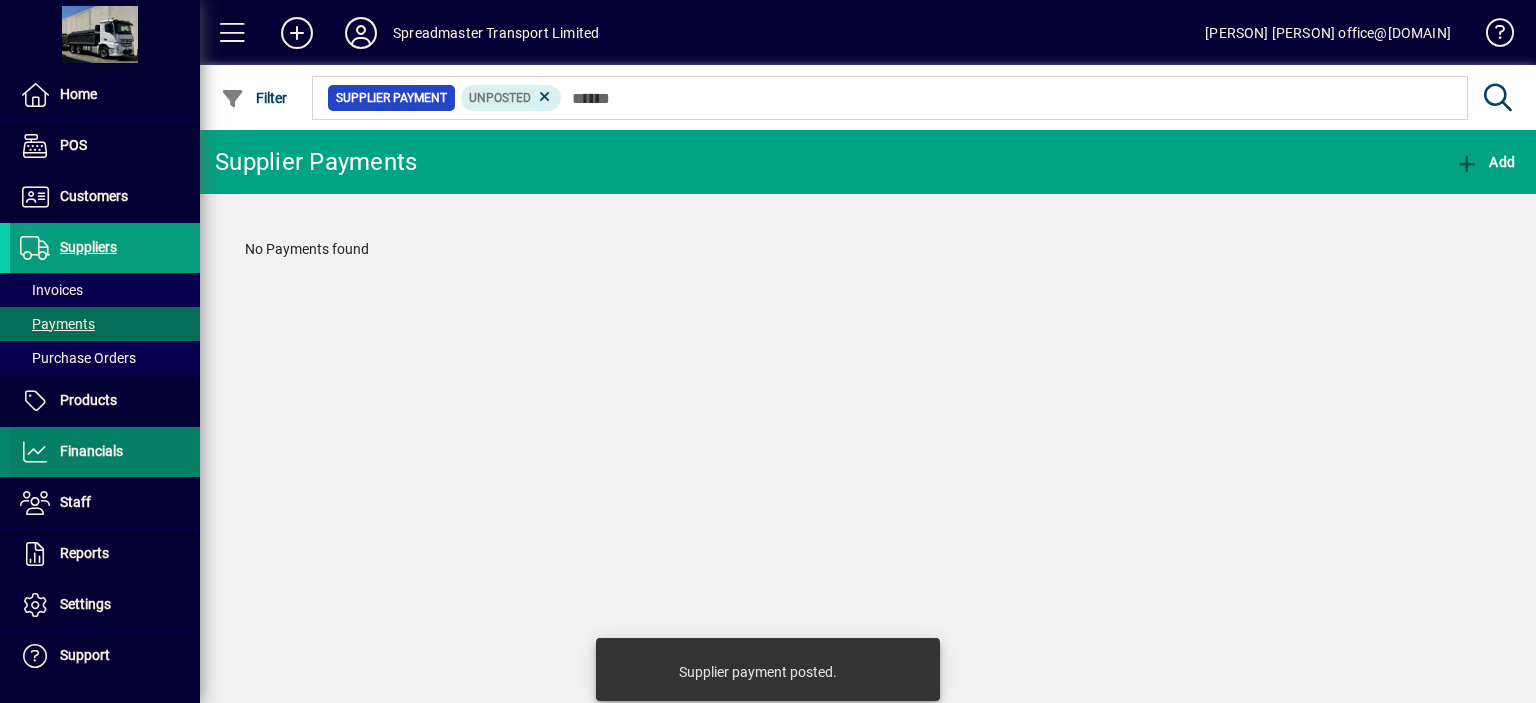 click on "Financials" at bounding box center (91, 451) 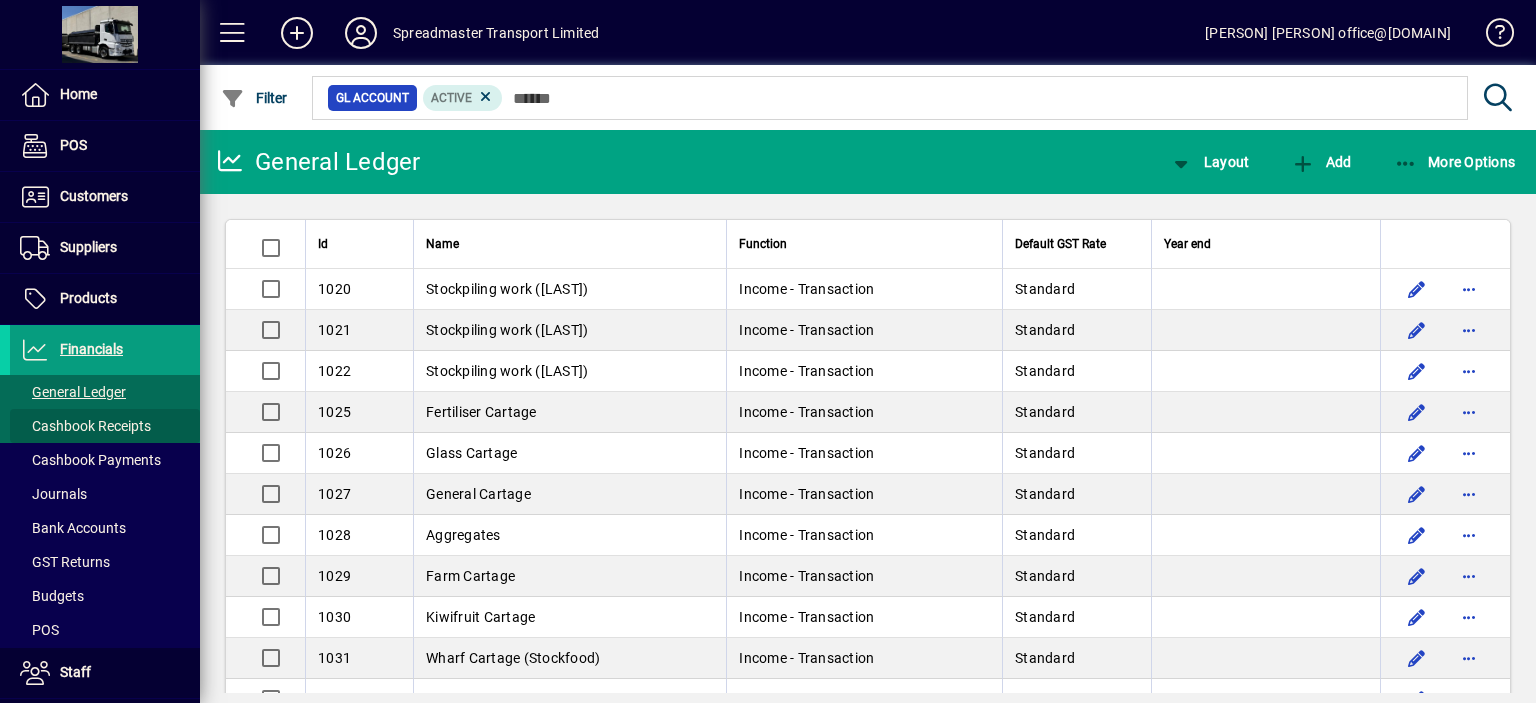 click on "Cashbook Receipts" at bounding box center [85, 426] 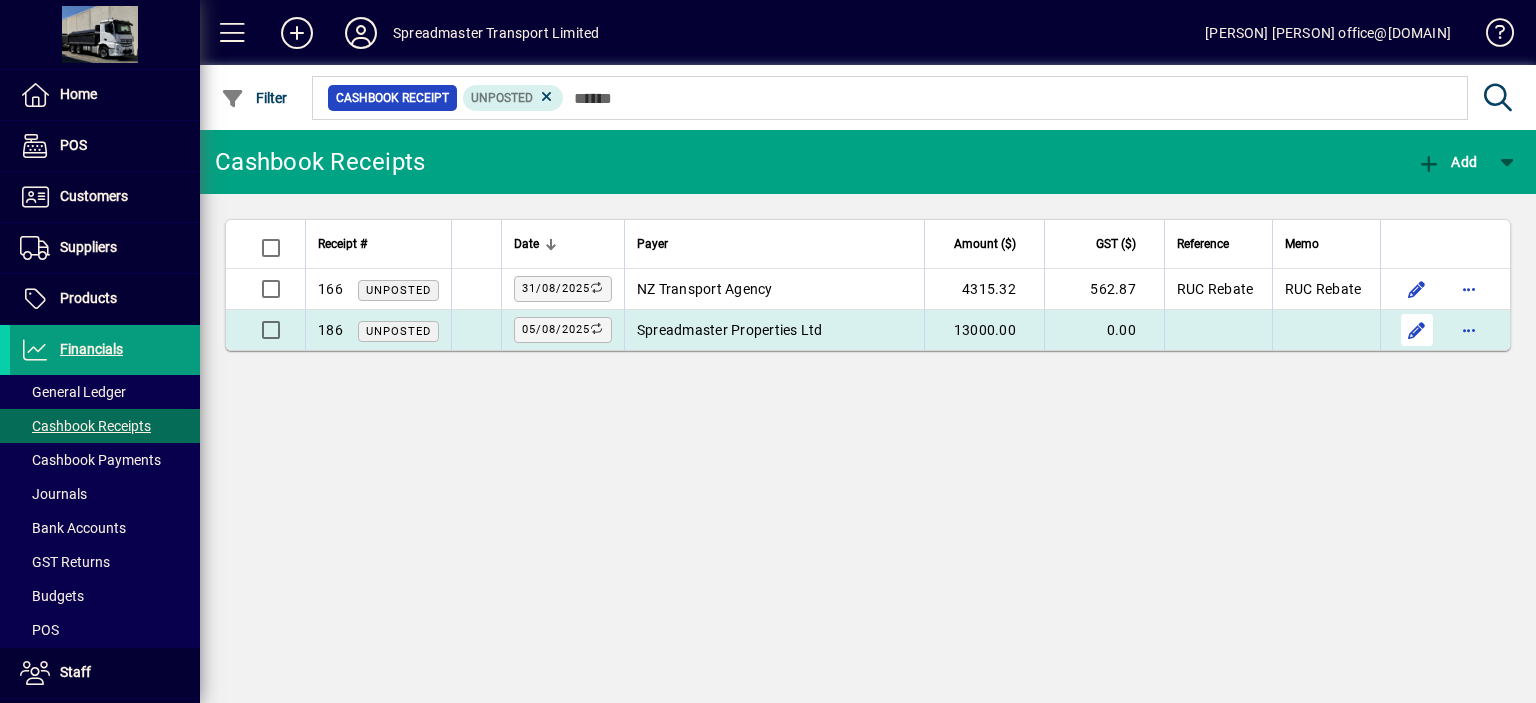 click at bounding box center (1417, 330) 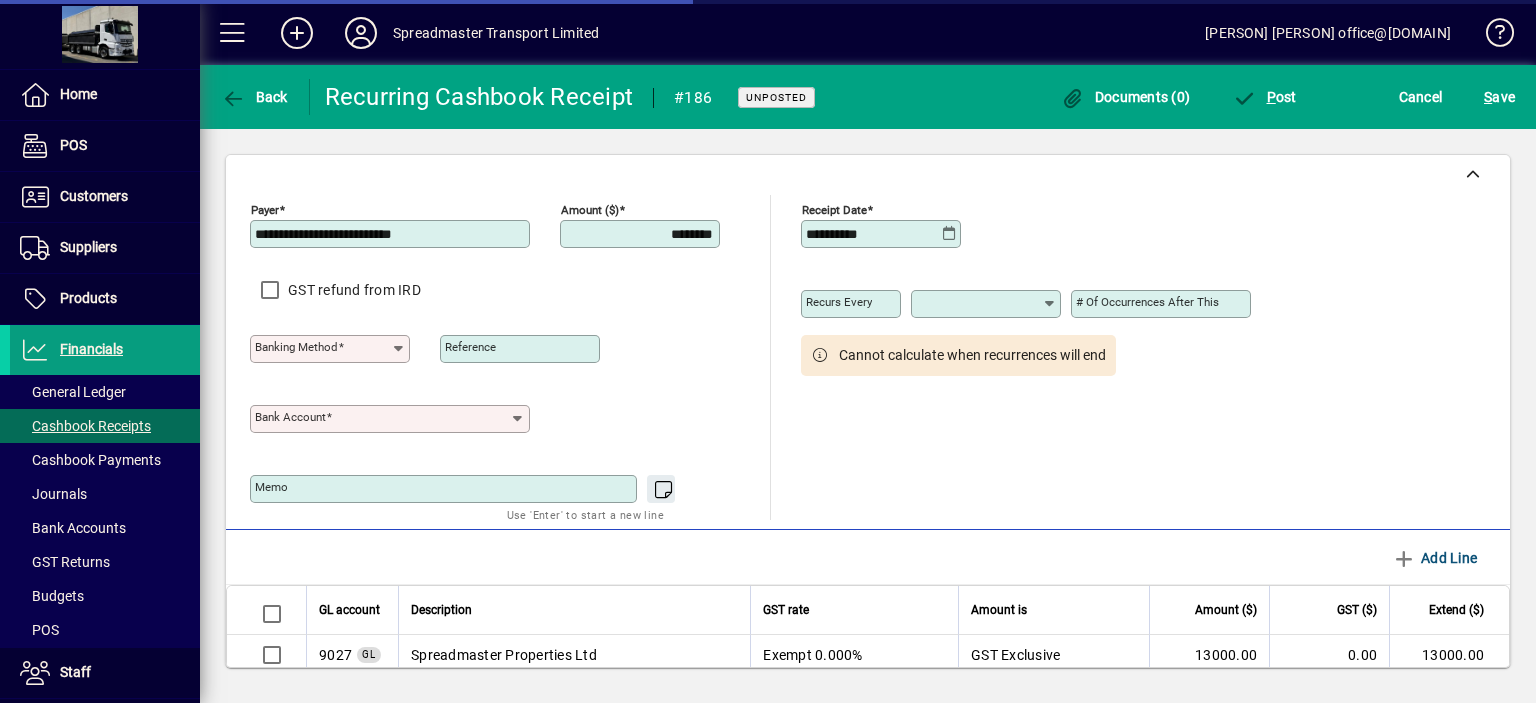 type on "**********" 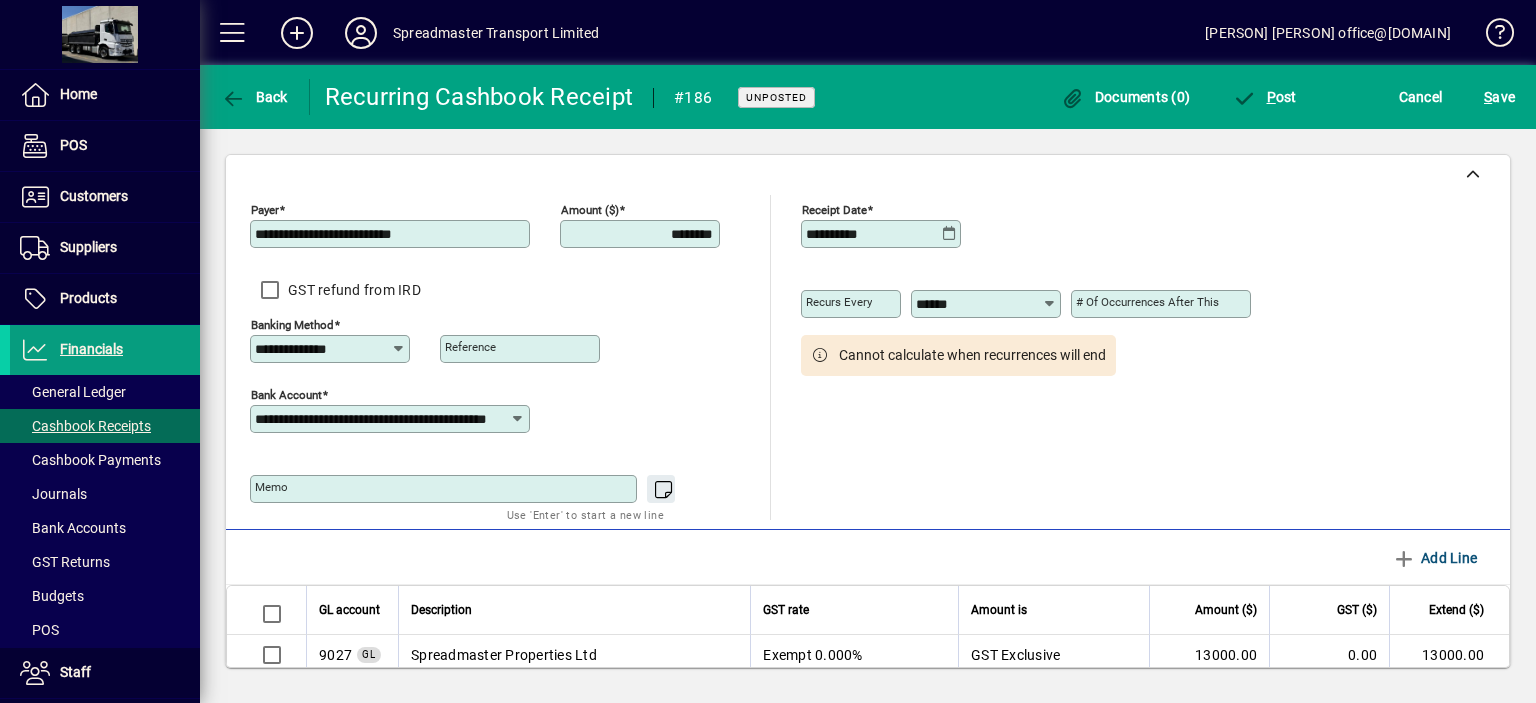 click on "********" at bounding box center [642, 234] 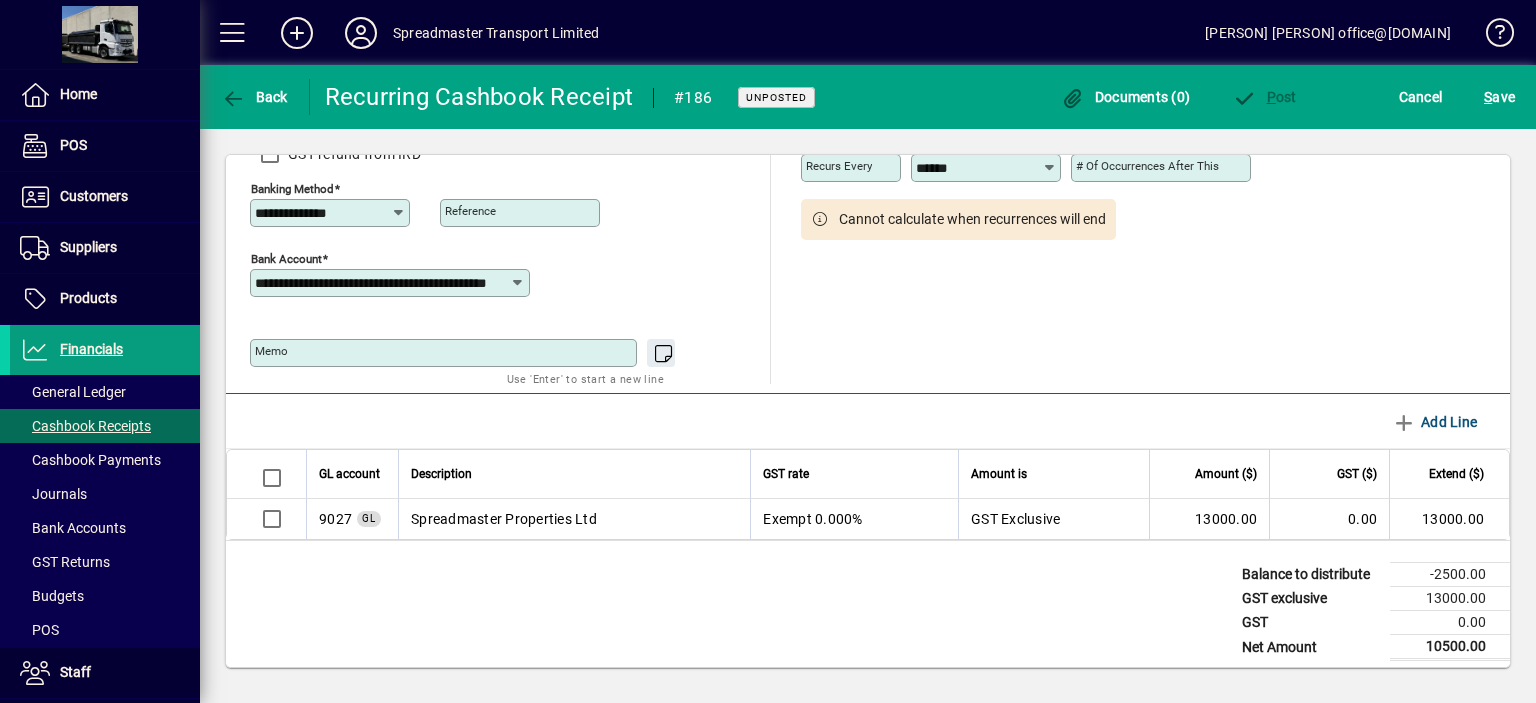 scroll, scrollTop: 143, scrollLeft: 0, axis: vertical 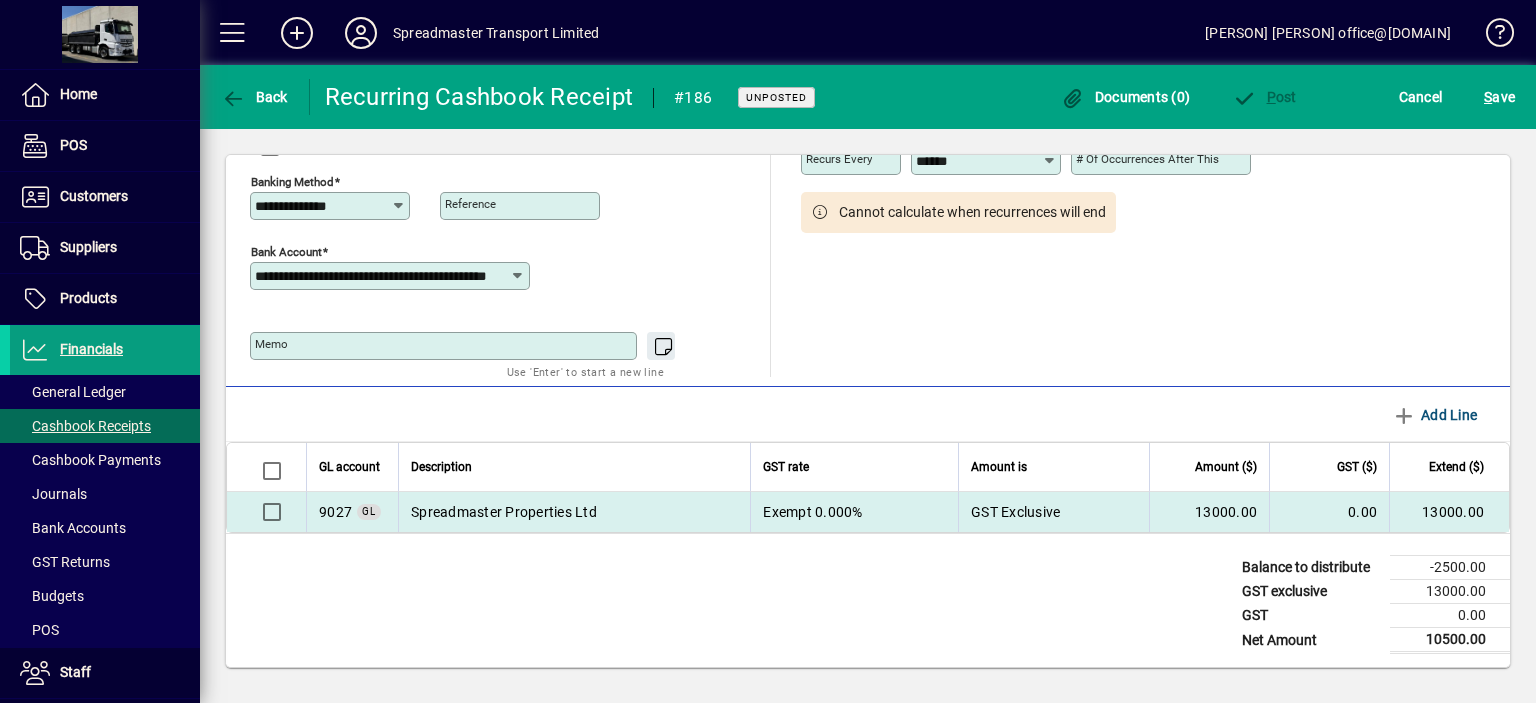 type on "********" 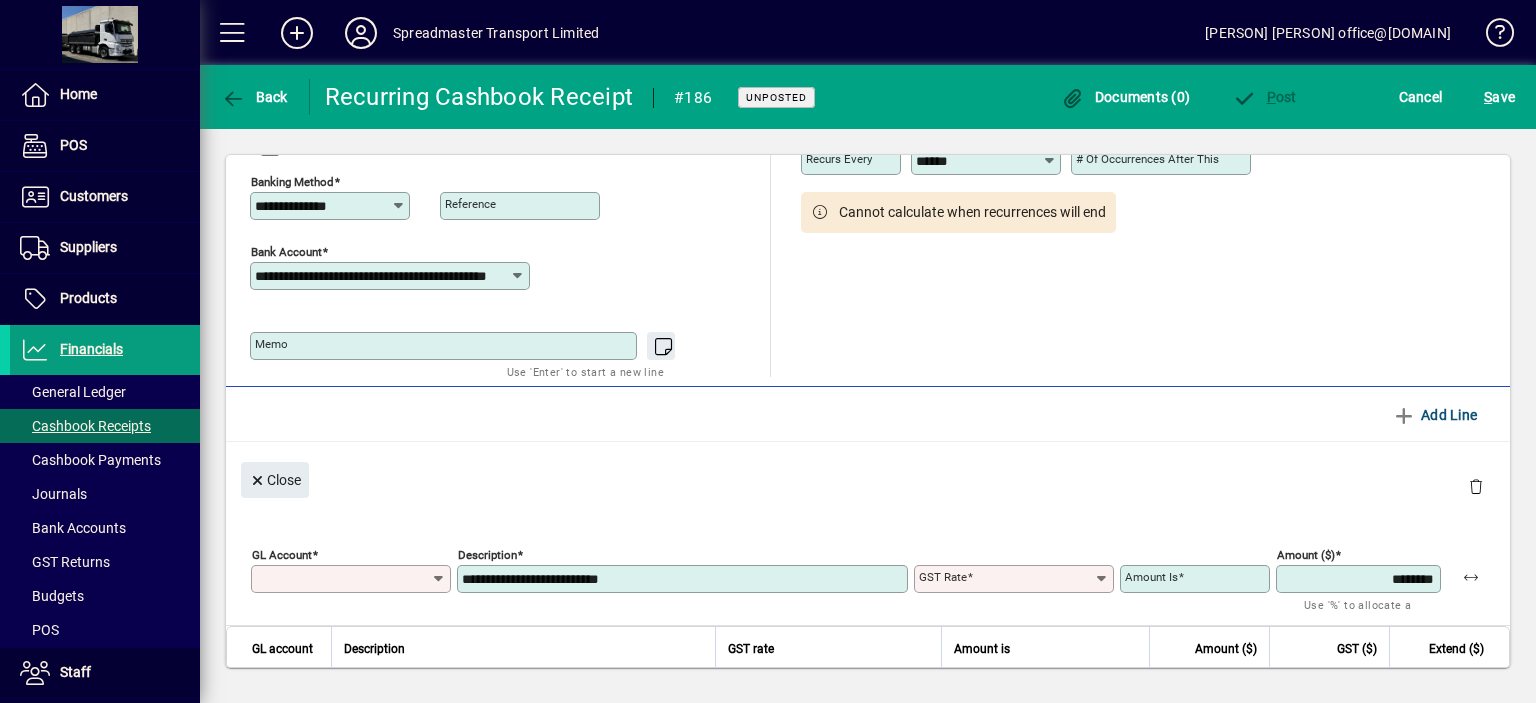 type on "****" 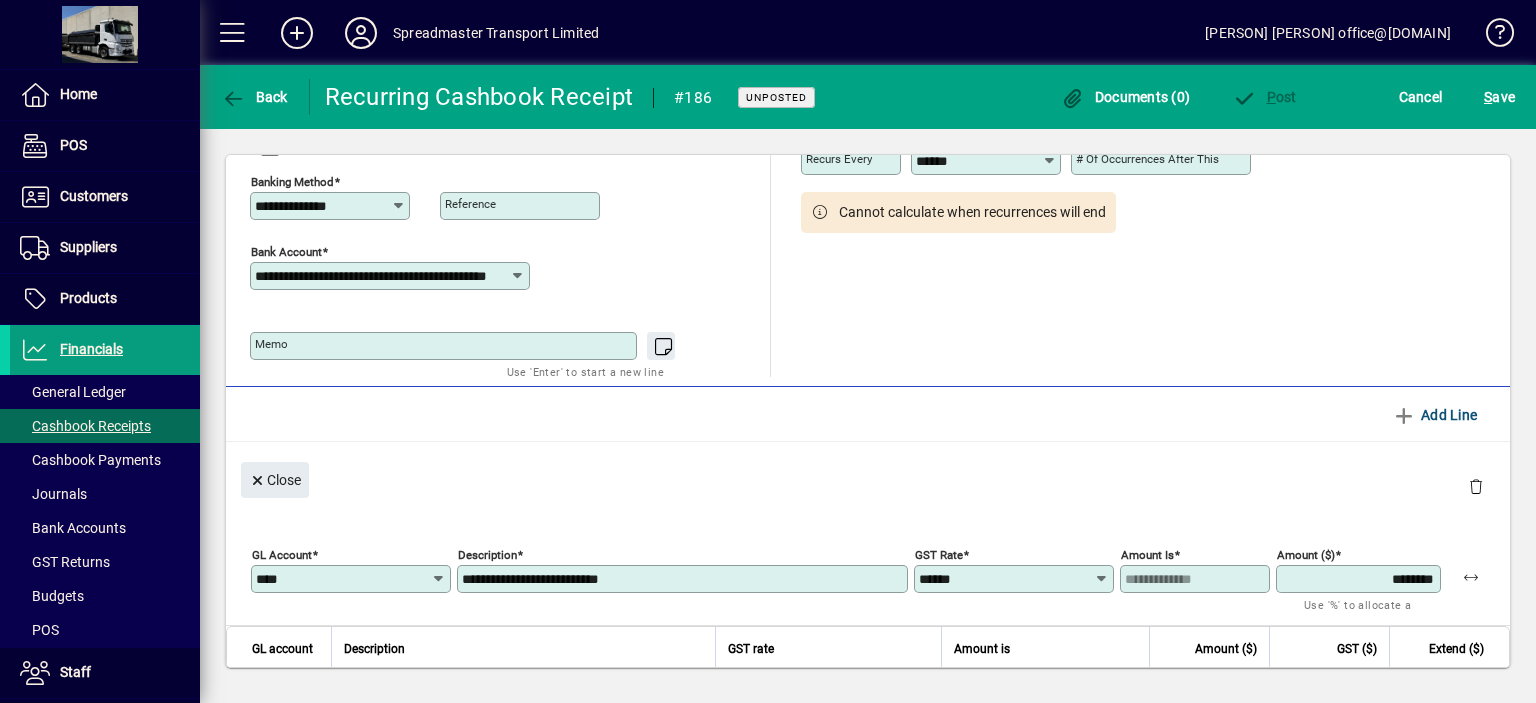click on "********" at bounding box center (1360, 579) 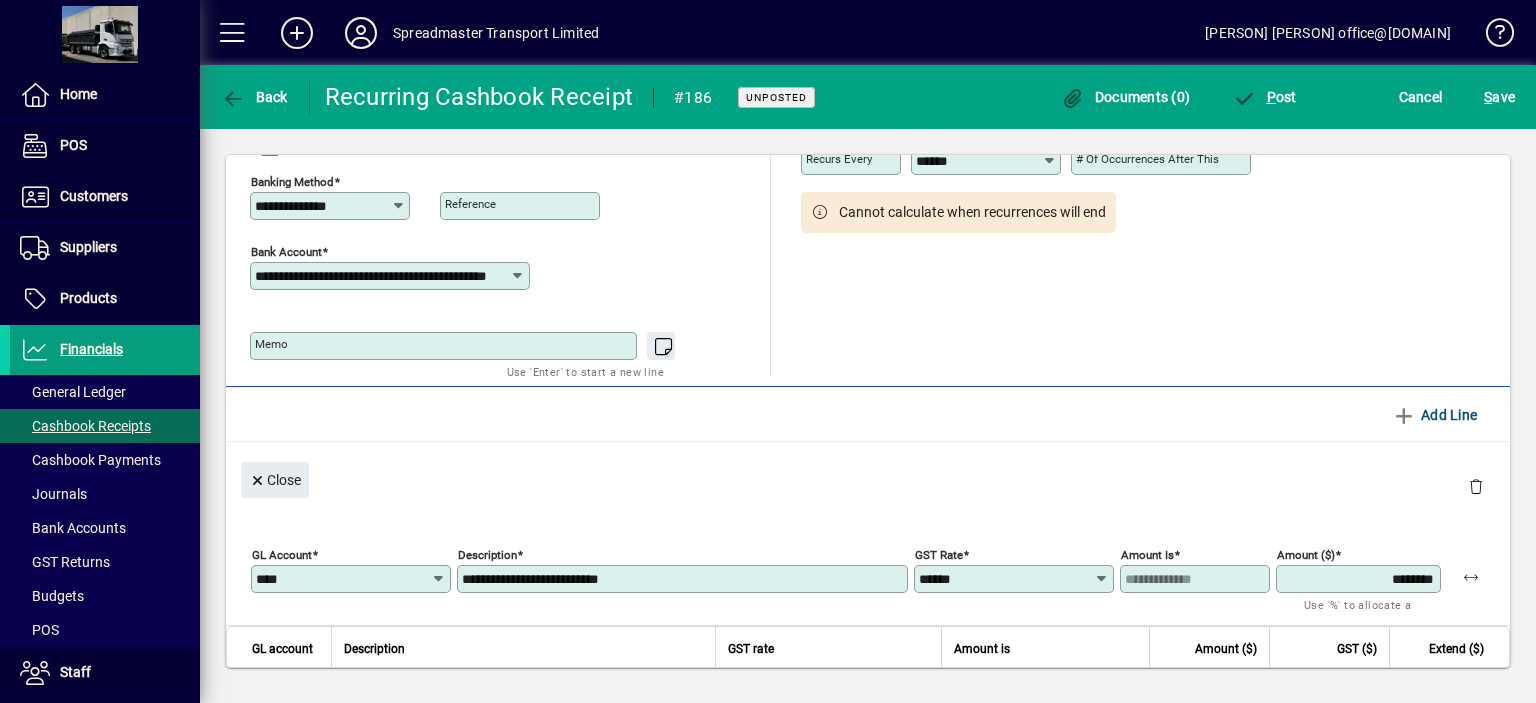 type on "********" 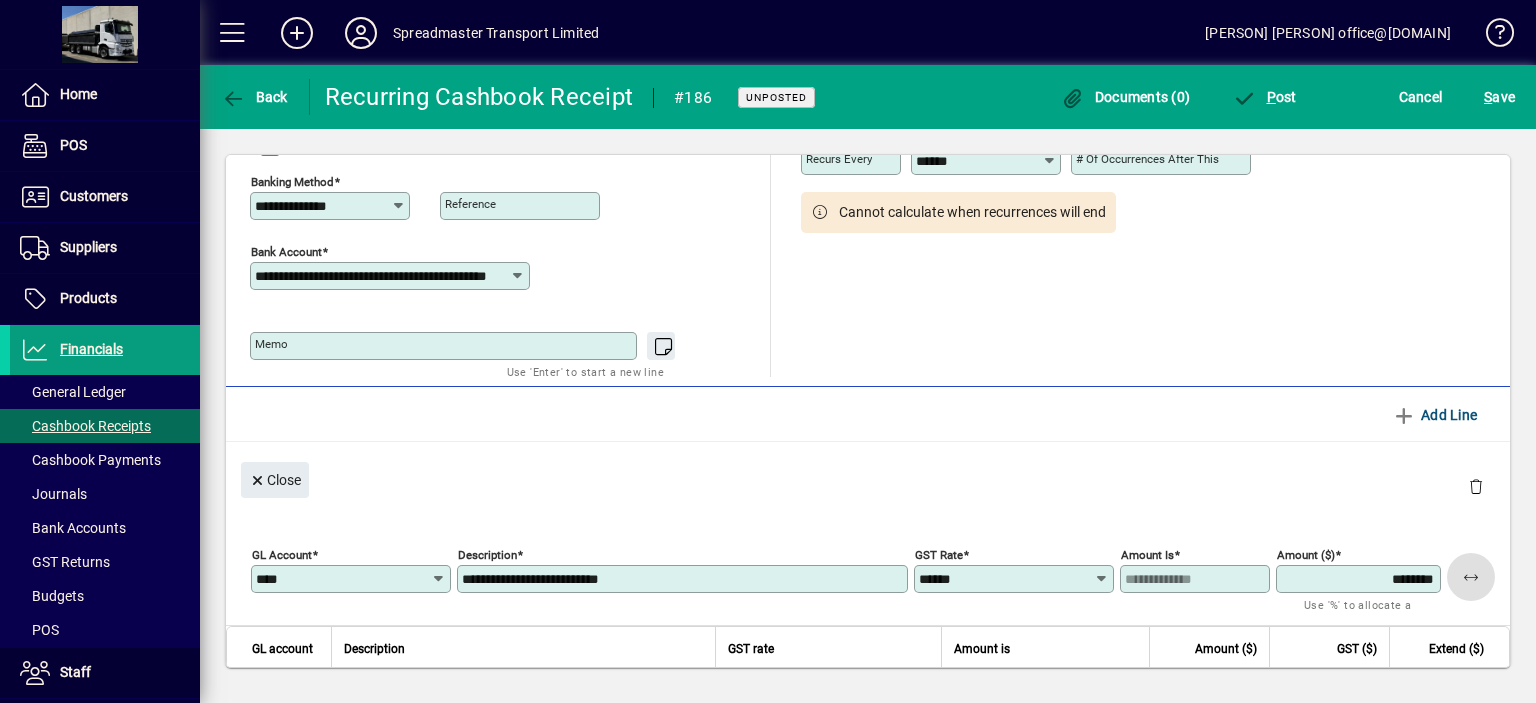 type 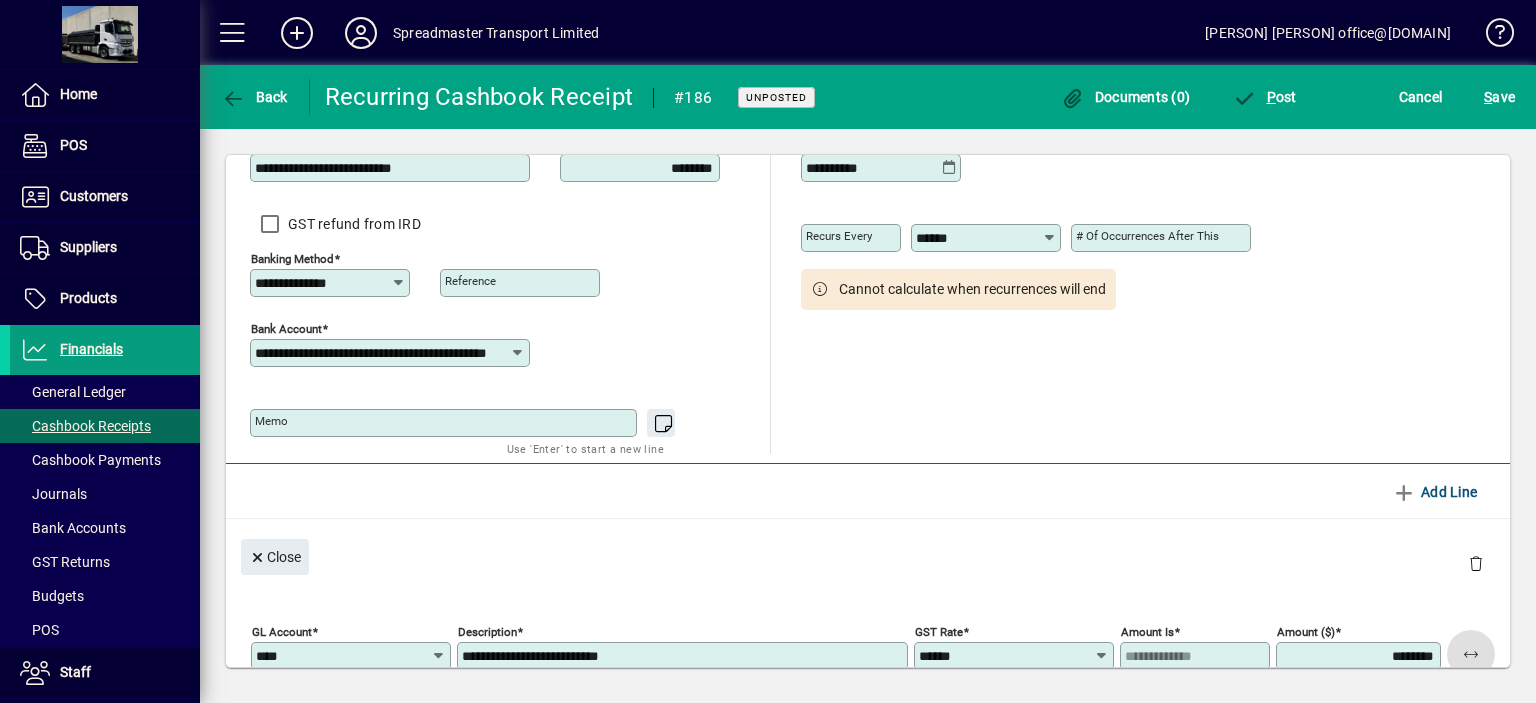 scroll, scrollTop: 0, scrollLeft: 0, axis: both 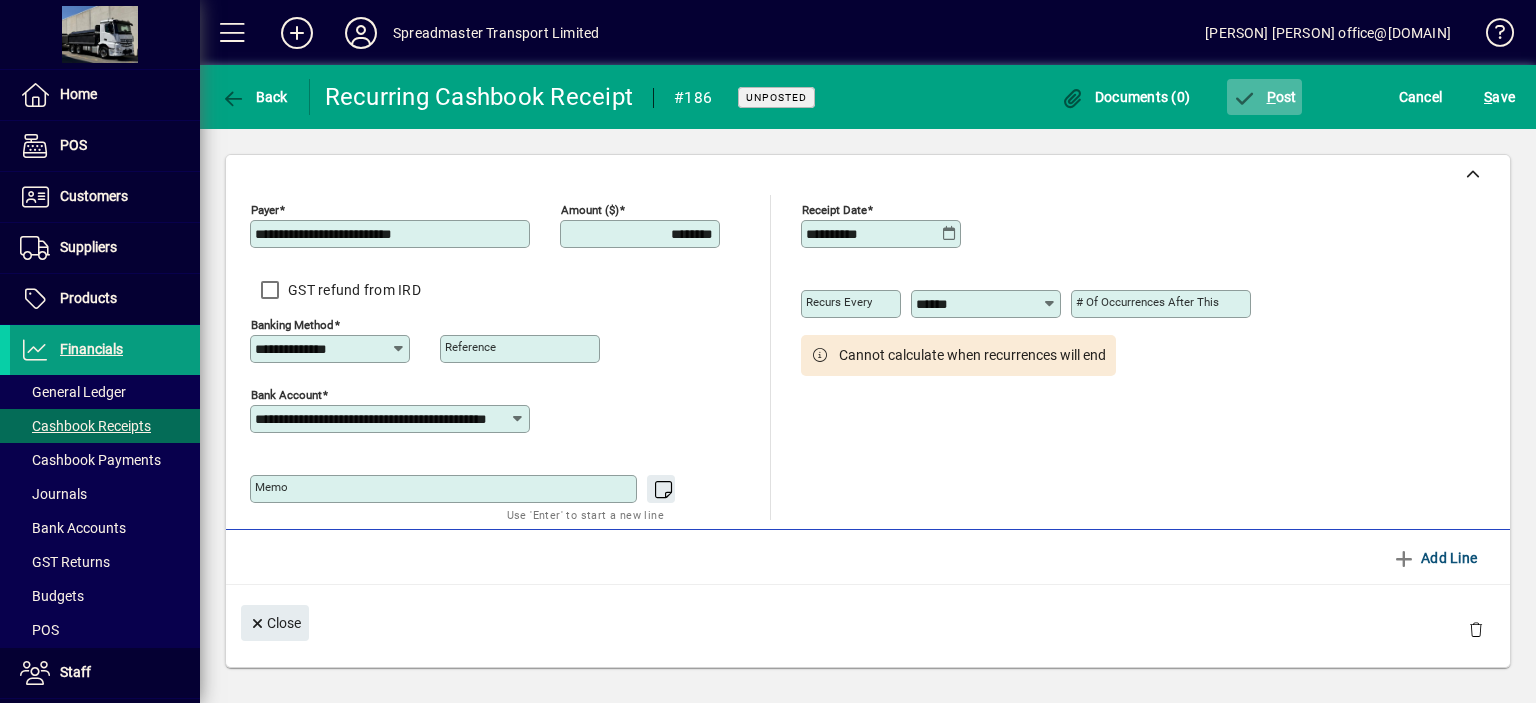 click on "P ost" 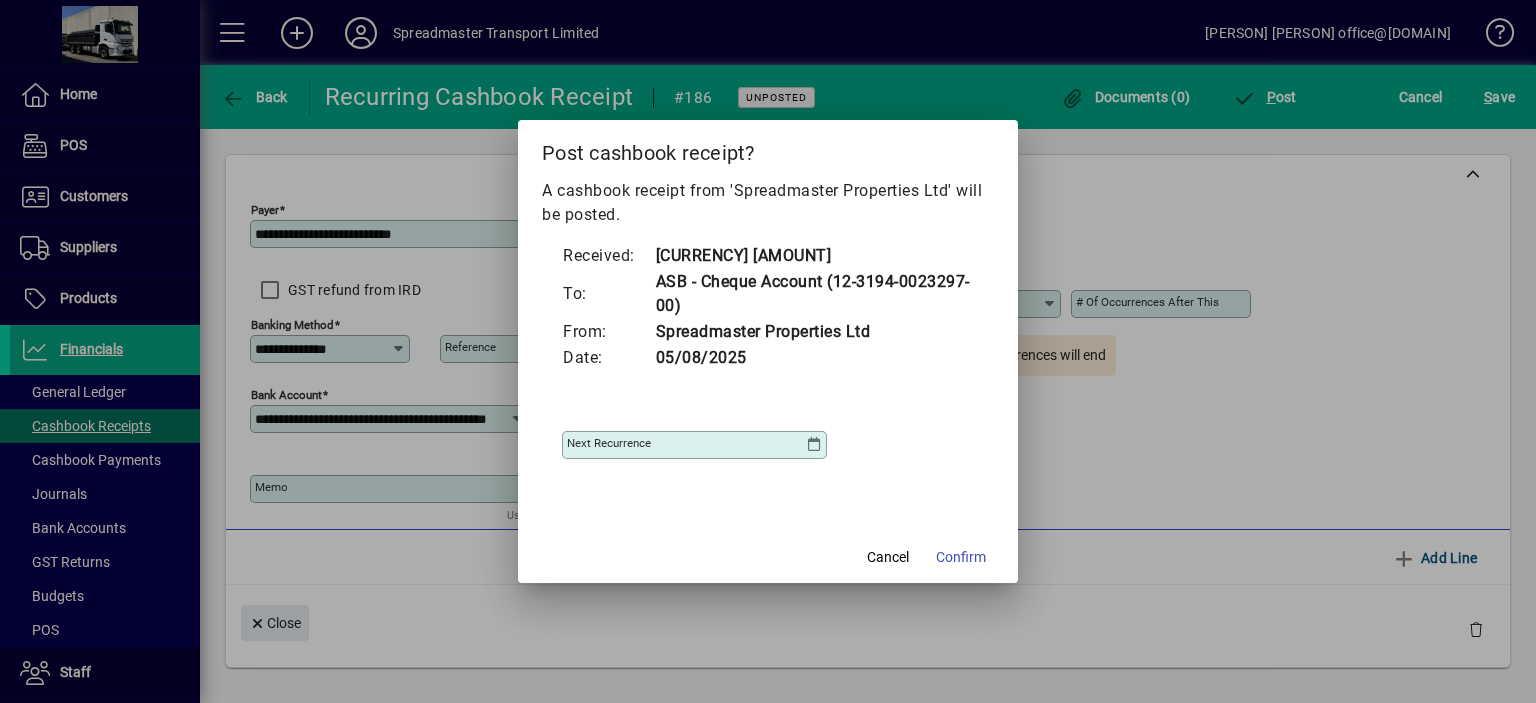 click at bounding box center (814, 445) 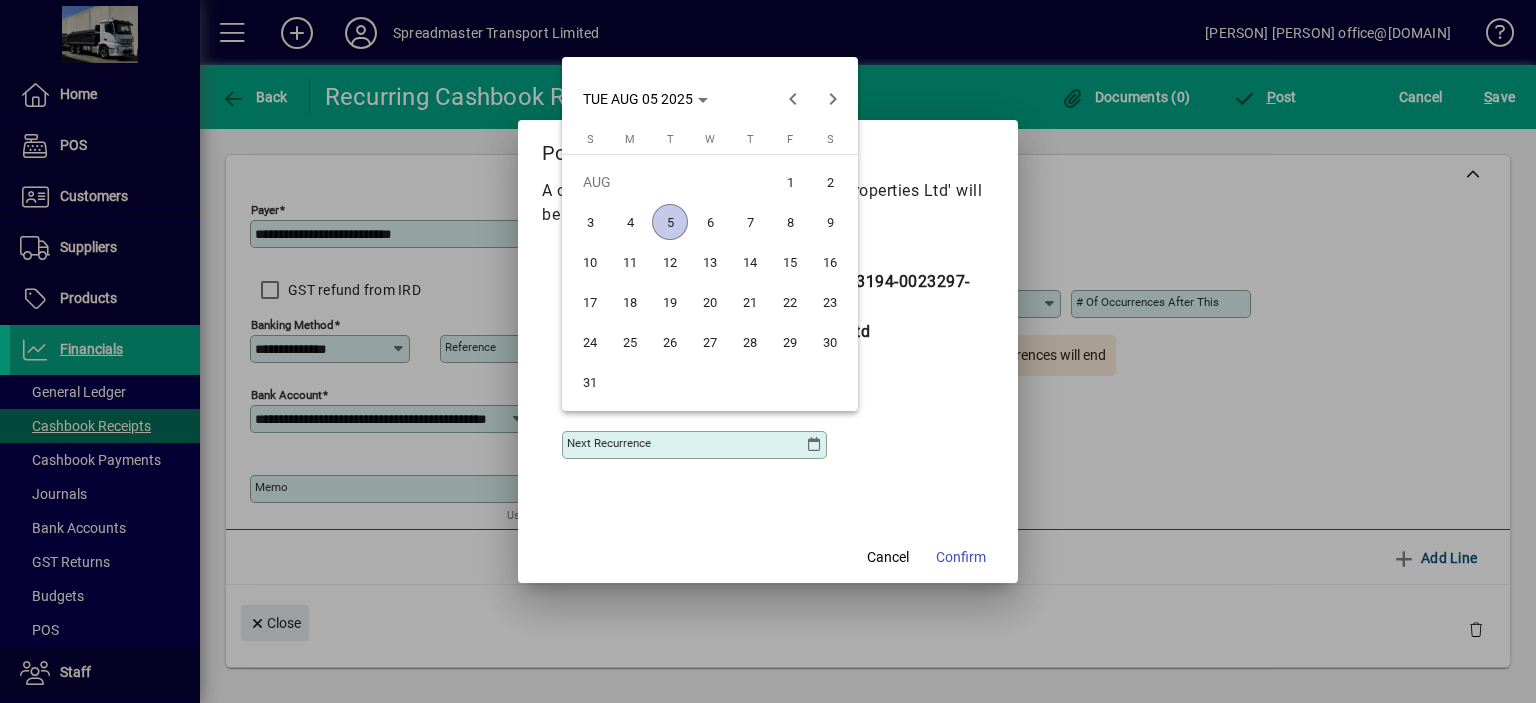 click on "6" at bounding box center [710, 222] 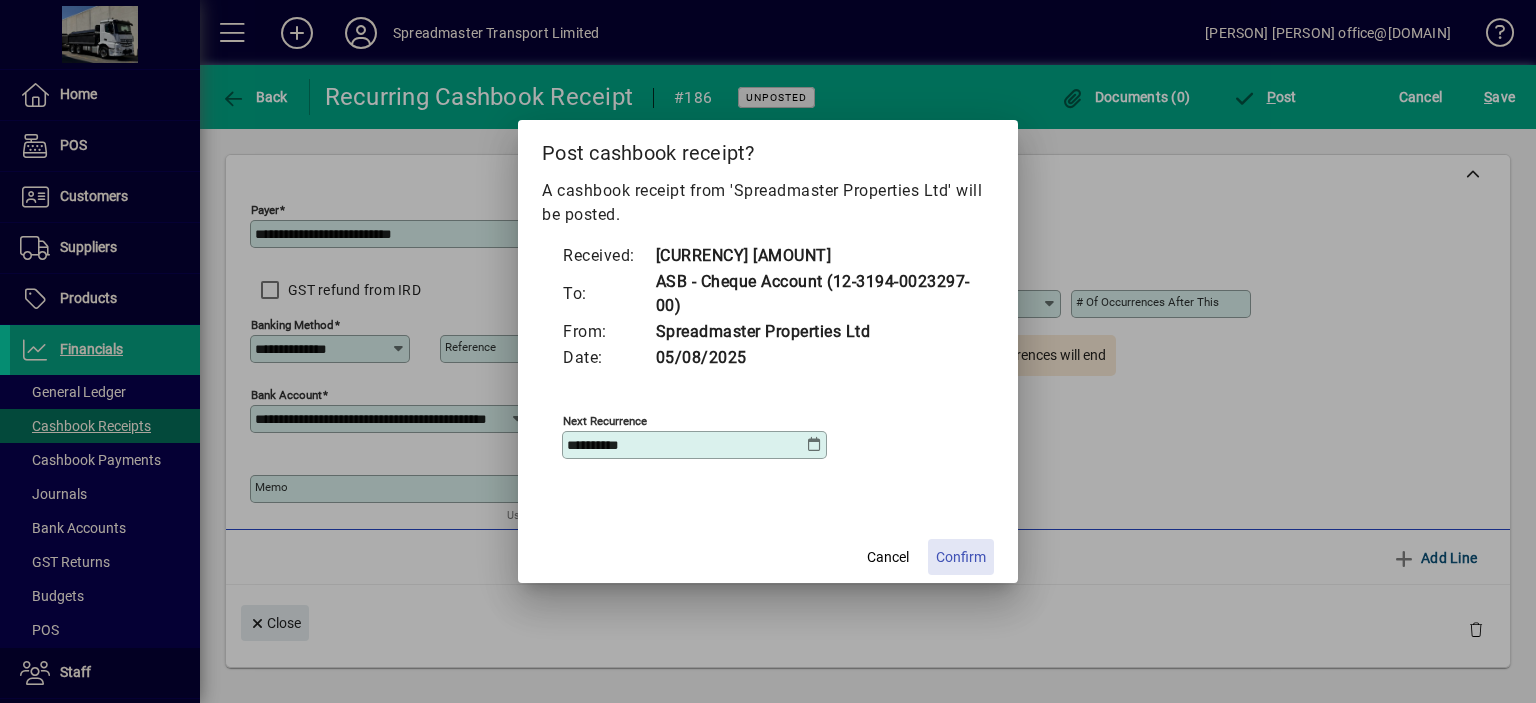 click on "Confirm" 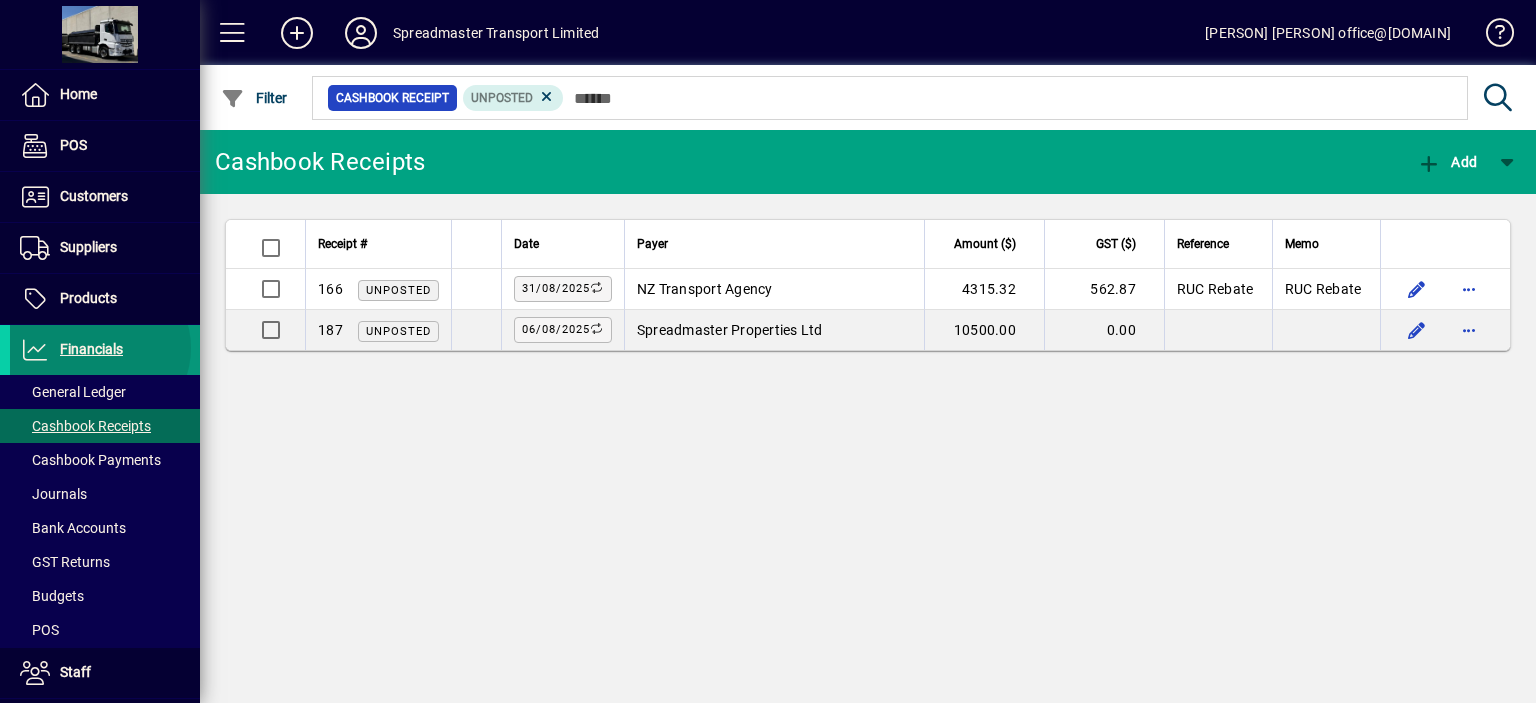 click on "Financials" at bounding box center [91, 349] 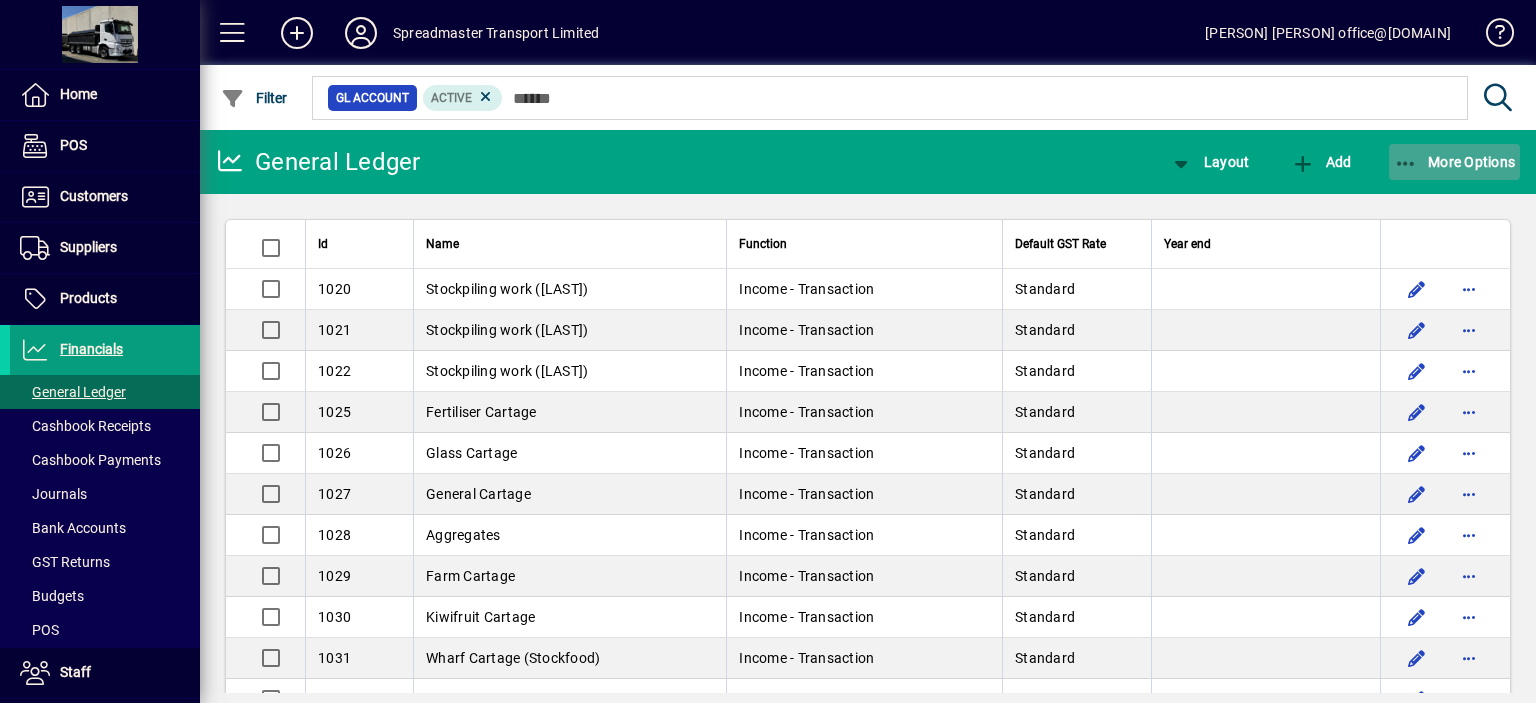 click on "More Options" 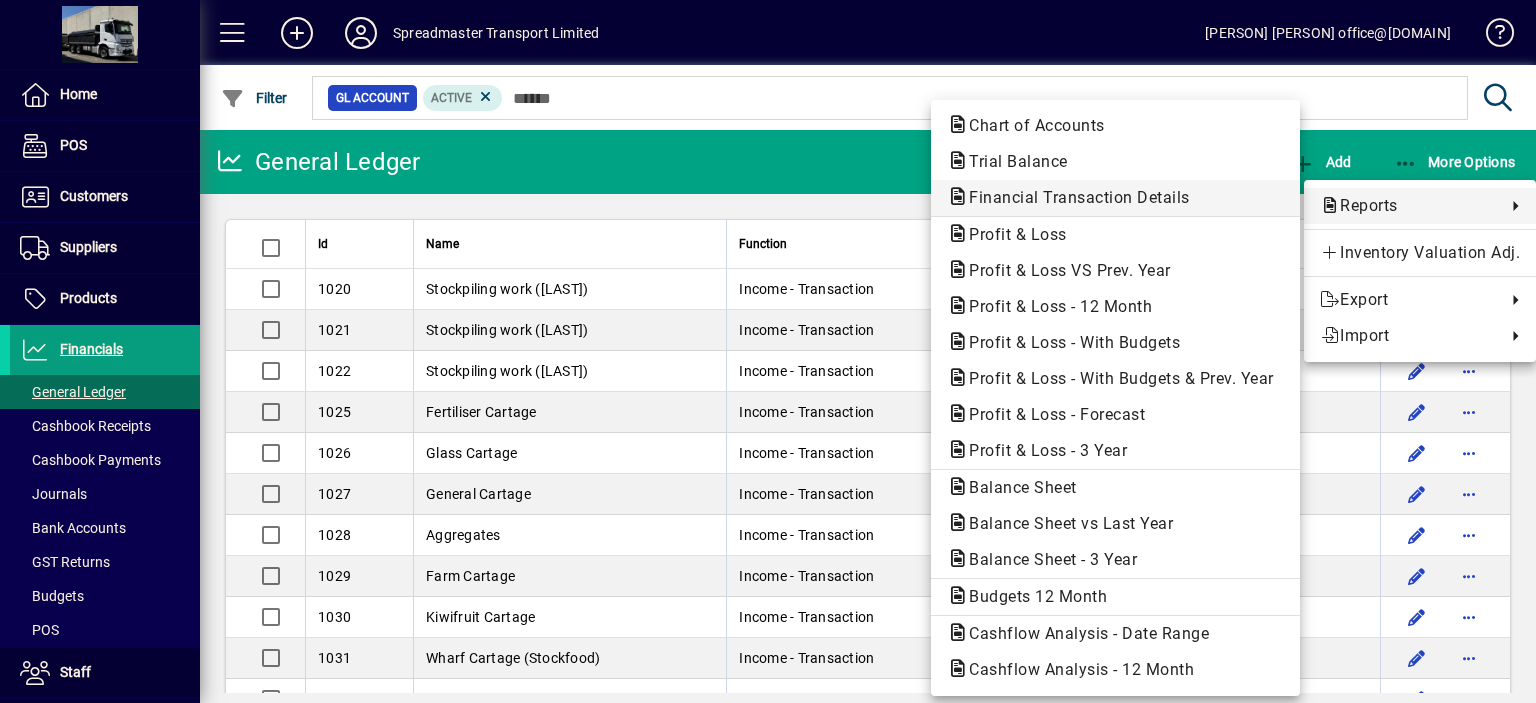 click on "Financial Transaction Details" at bounding box center (1073, 197) 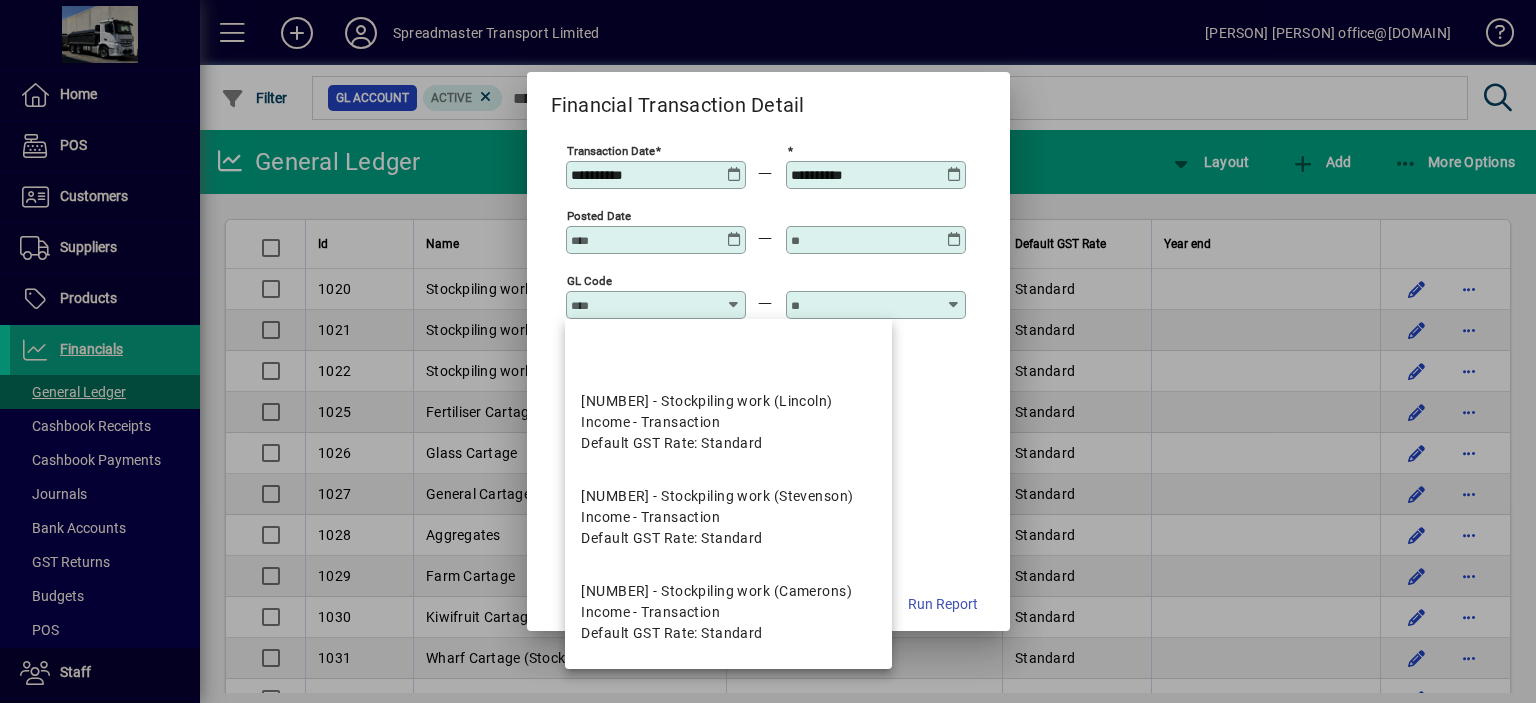 click on "GL code" at bounding box center (644, 305) 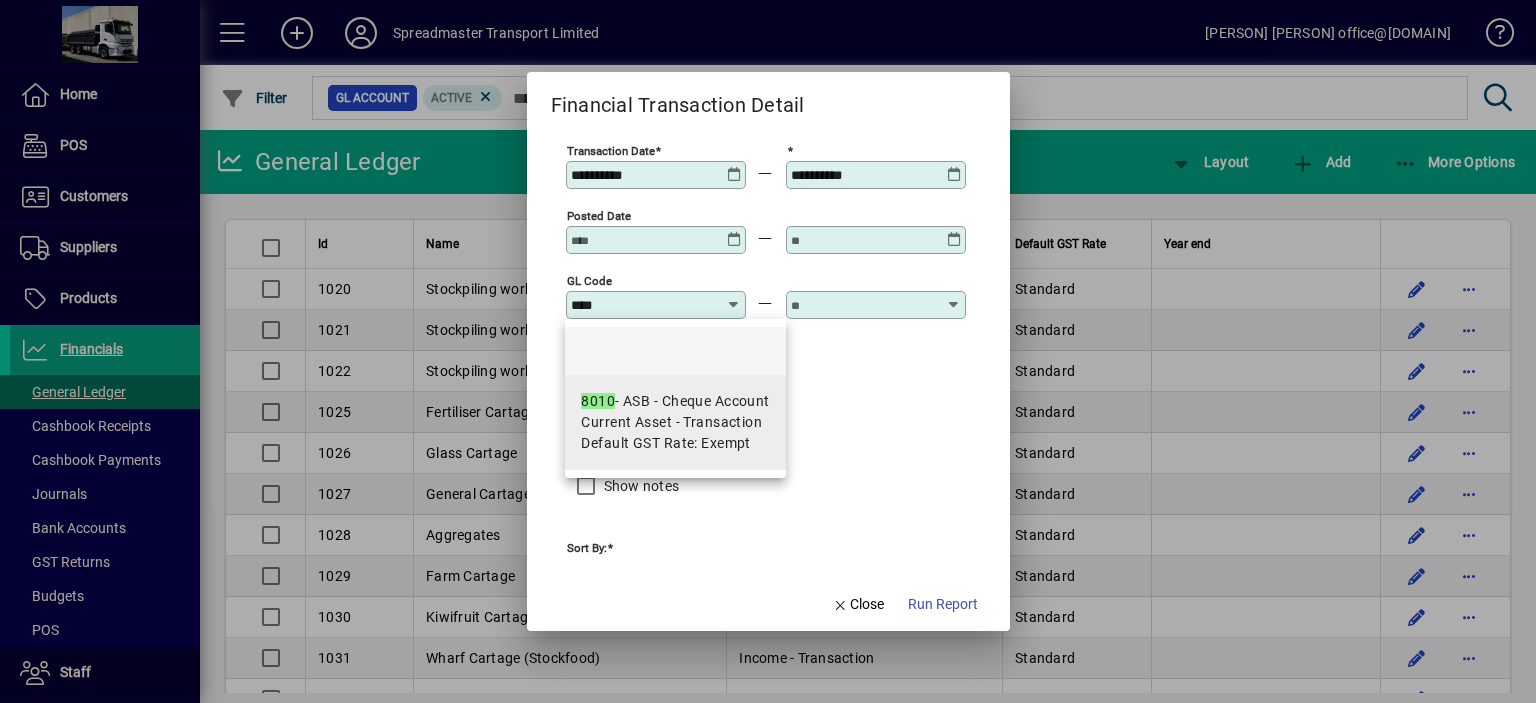 click on "Current Asset - Transaction" at bounding box center [671, 422] 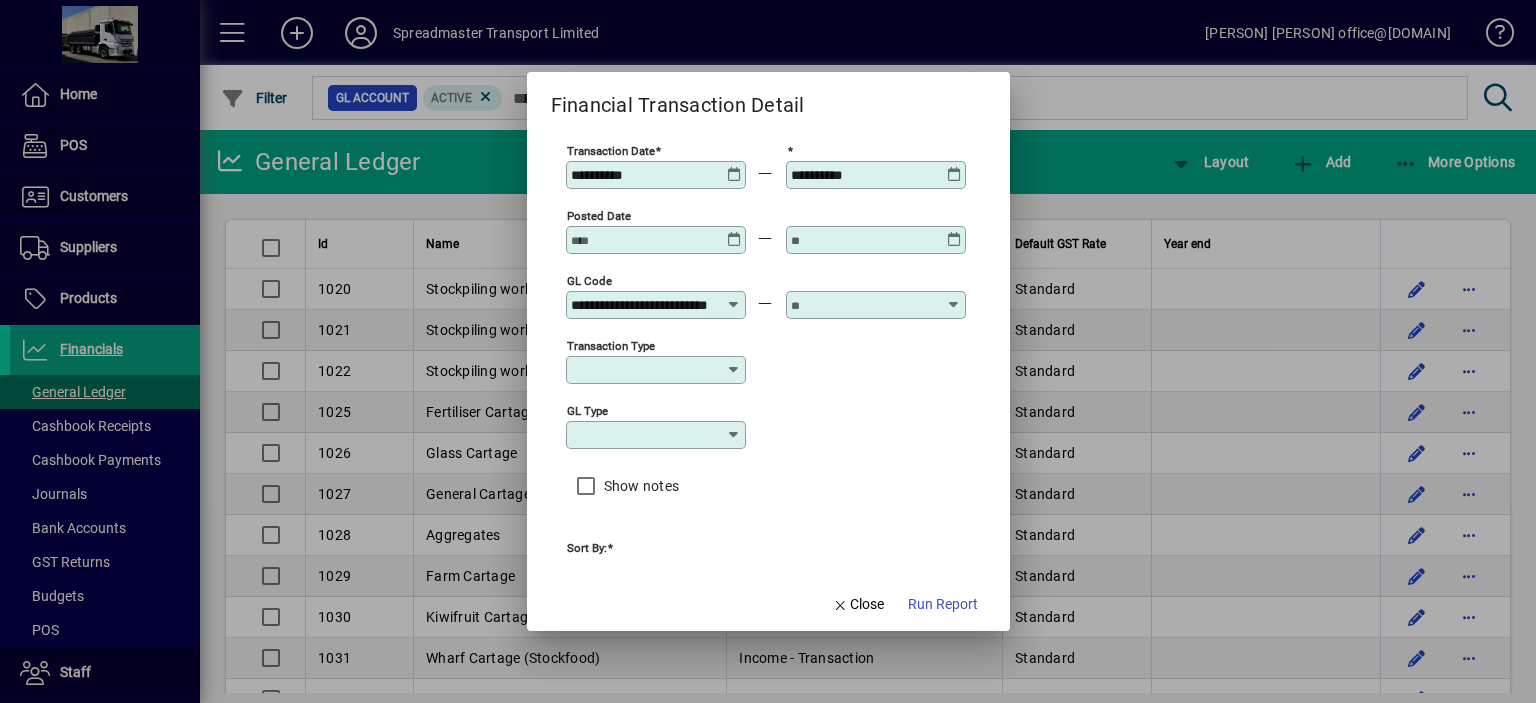 scroll, scrollTop: 0, scrollLeft: 44, axis: horizontal 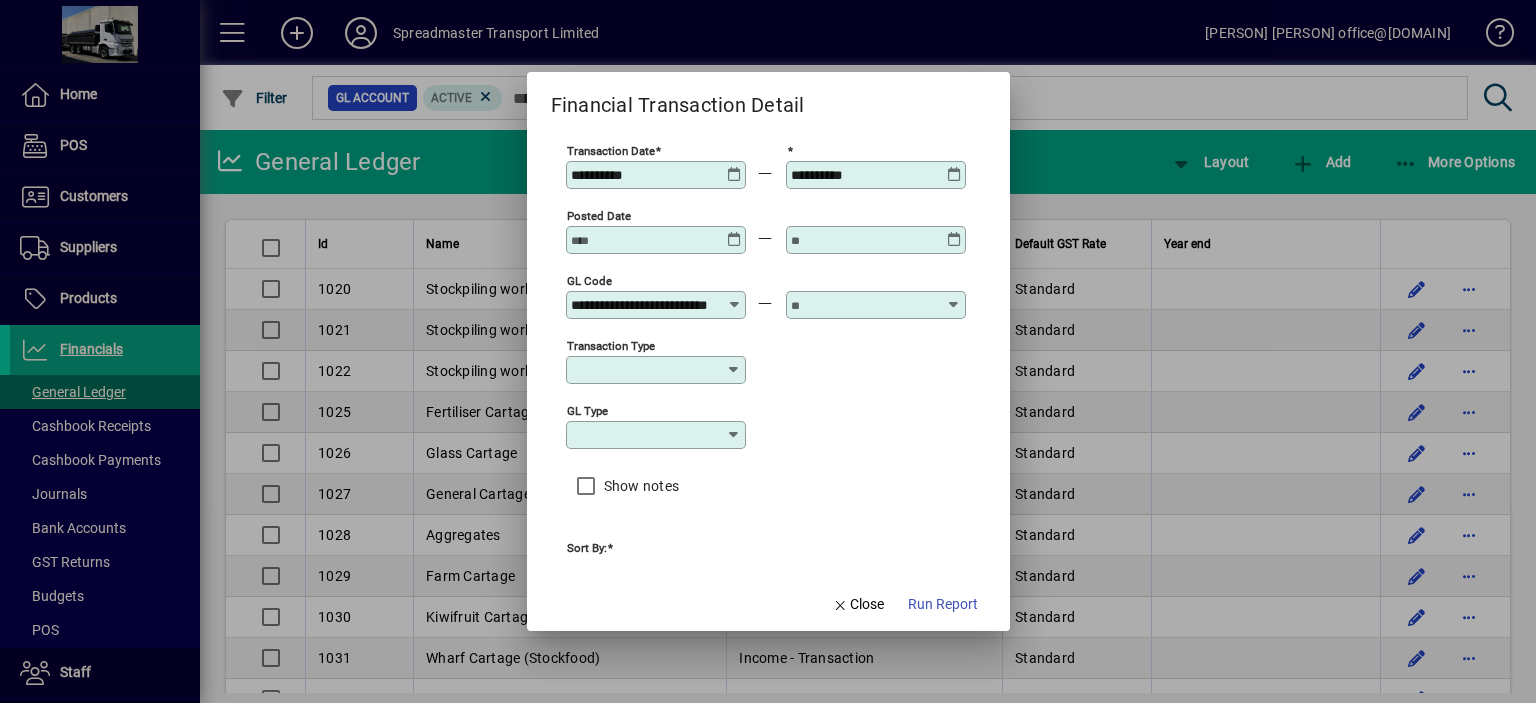 click at bounding box center [864, 305] 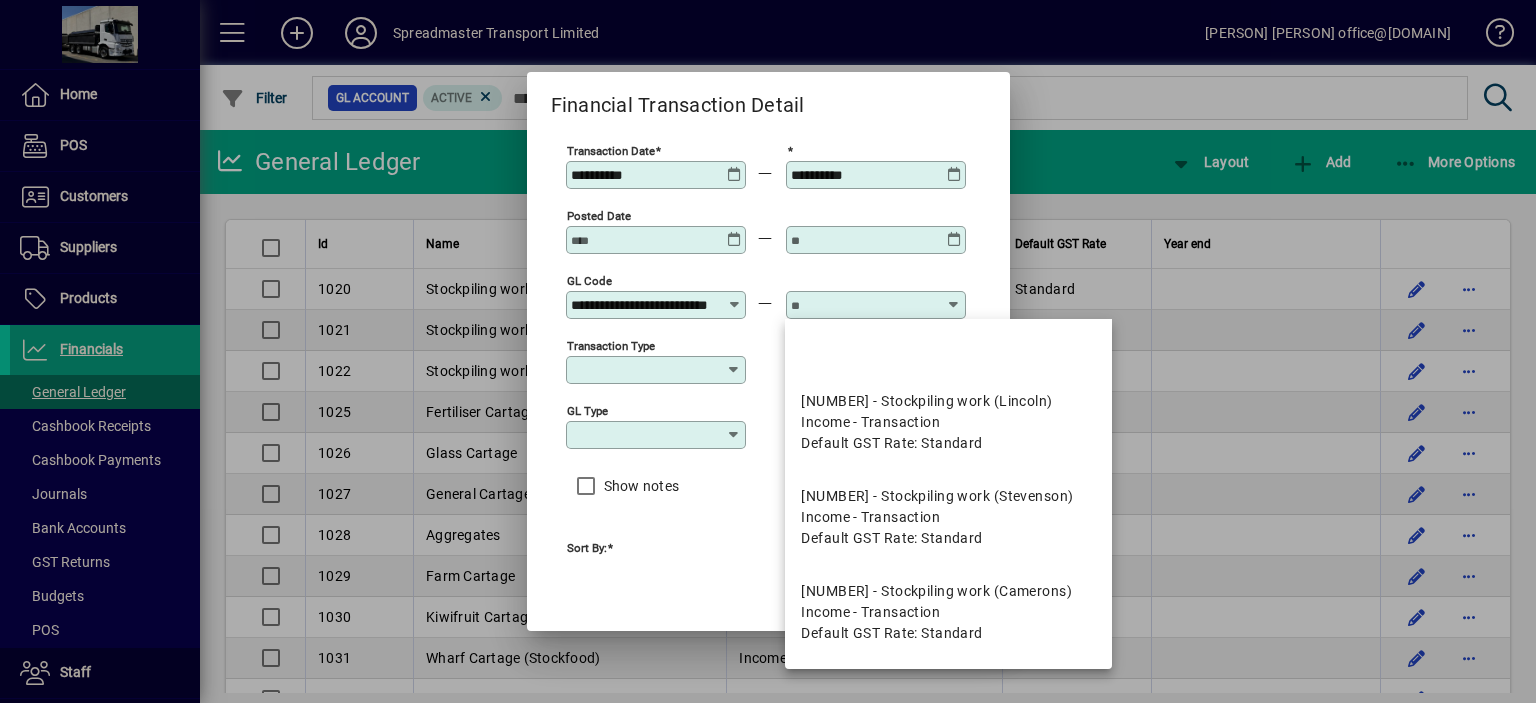 scroll, scrollTop: 0, scrollLeft: 0, axis: both 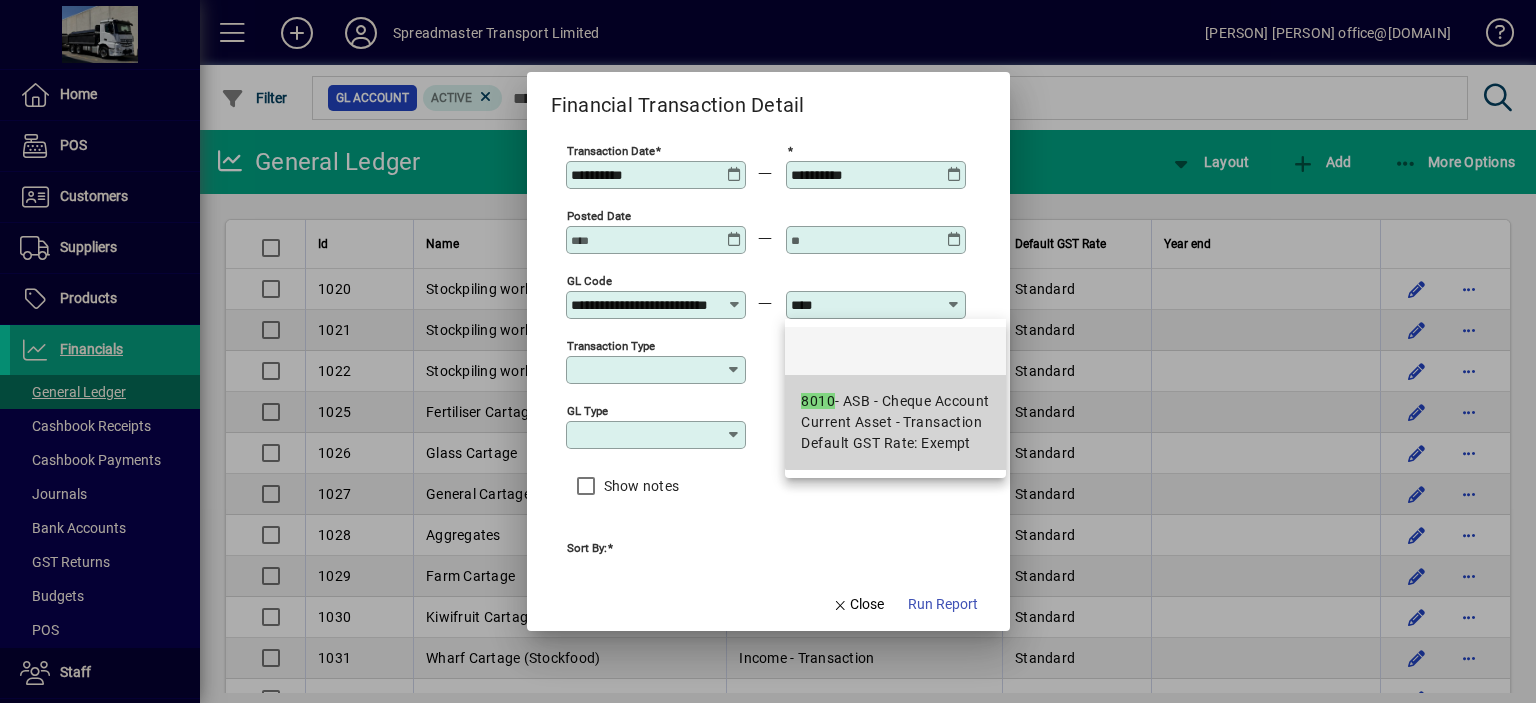 click on "[NUMBER] - ASB - Cheque Account" at bounding box center [895, 401] 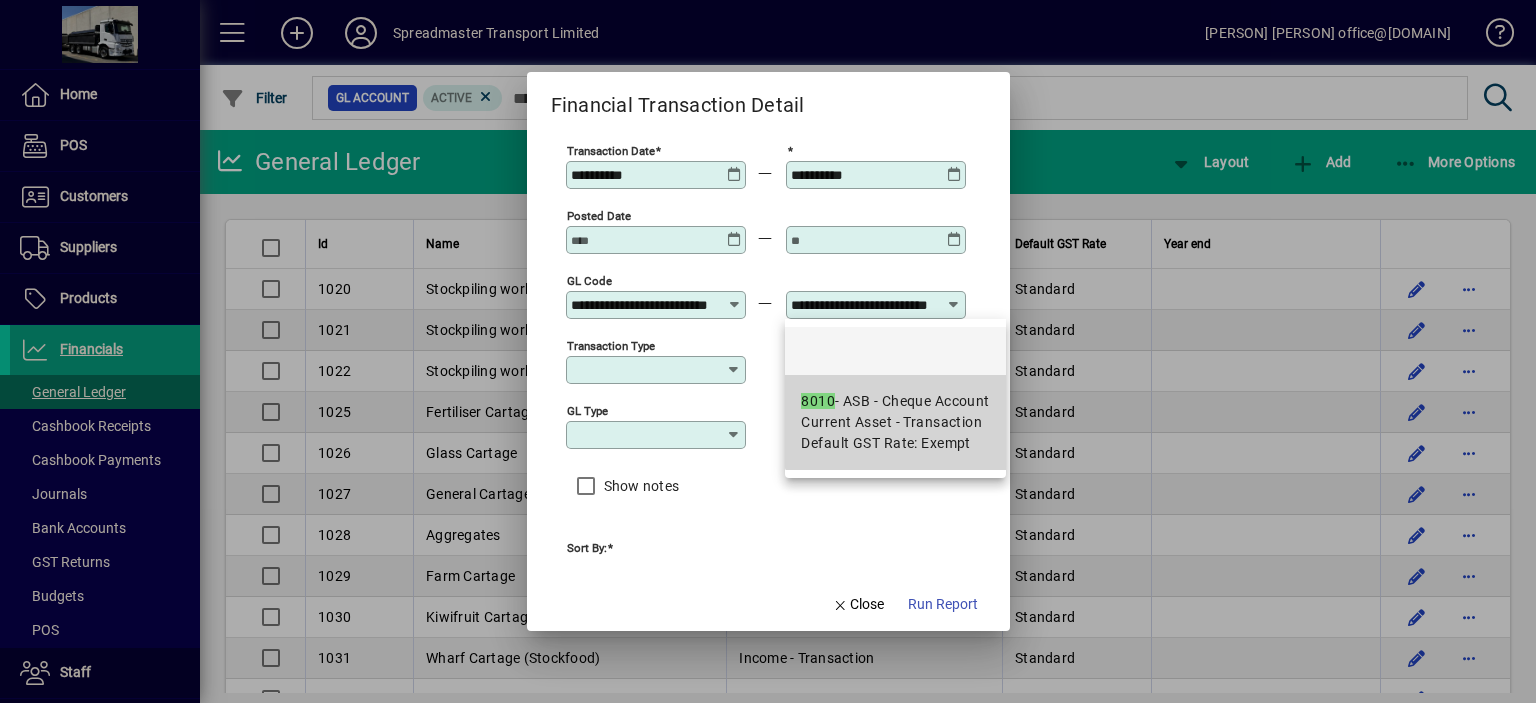 scroll, scrollTop: 0, scrollLeft: 44, axis: horizontal 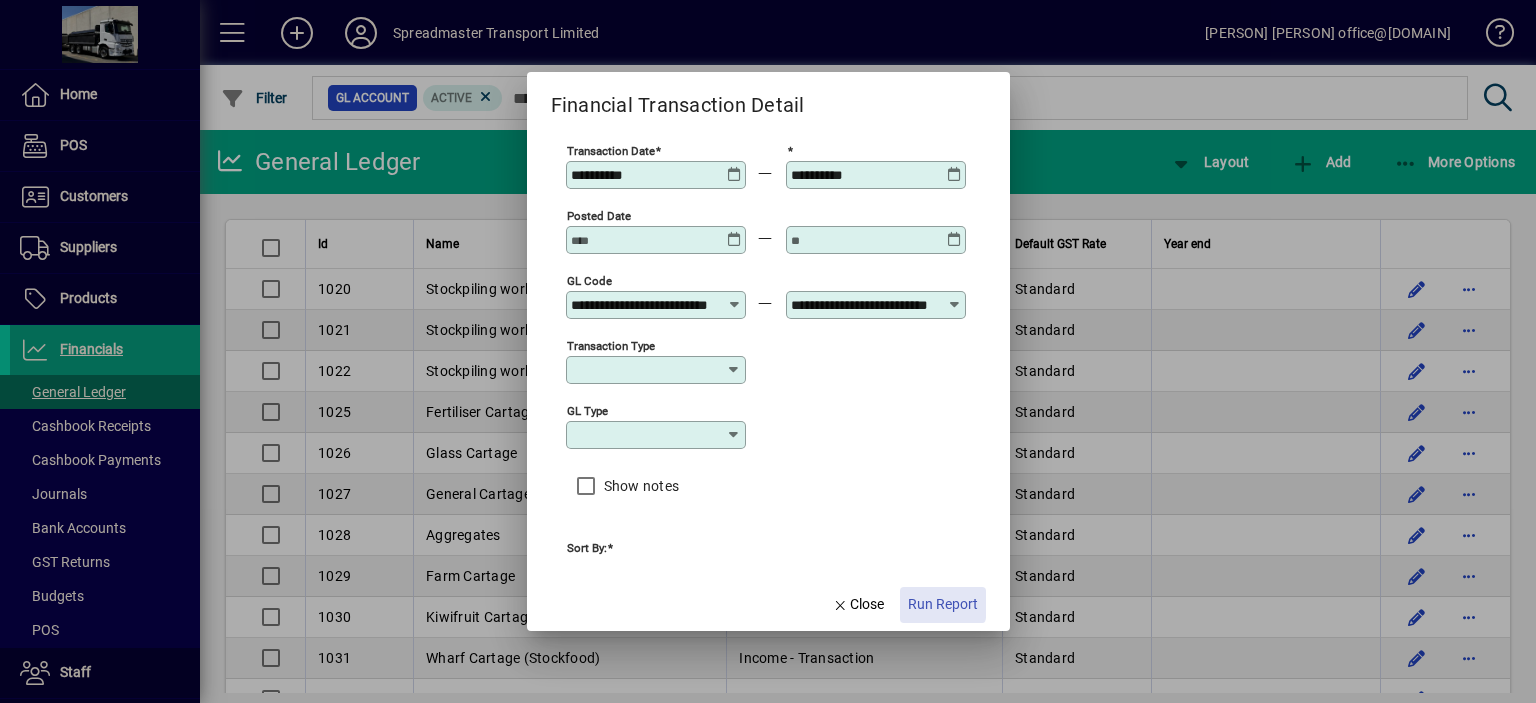 click on "Run Report" 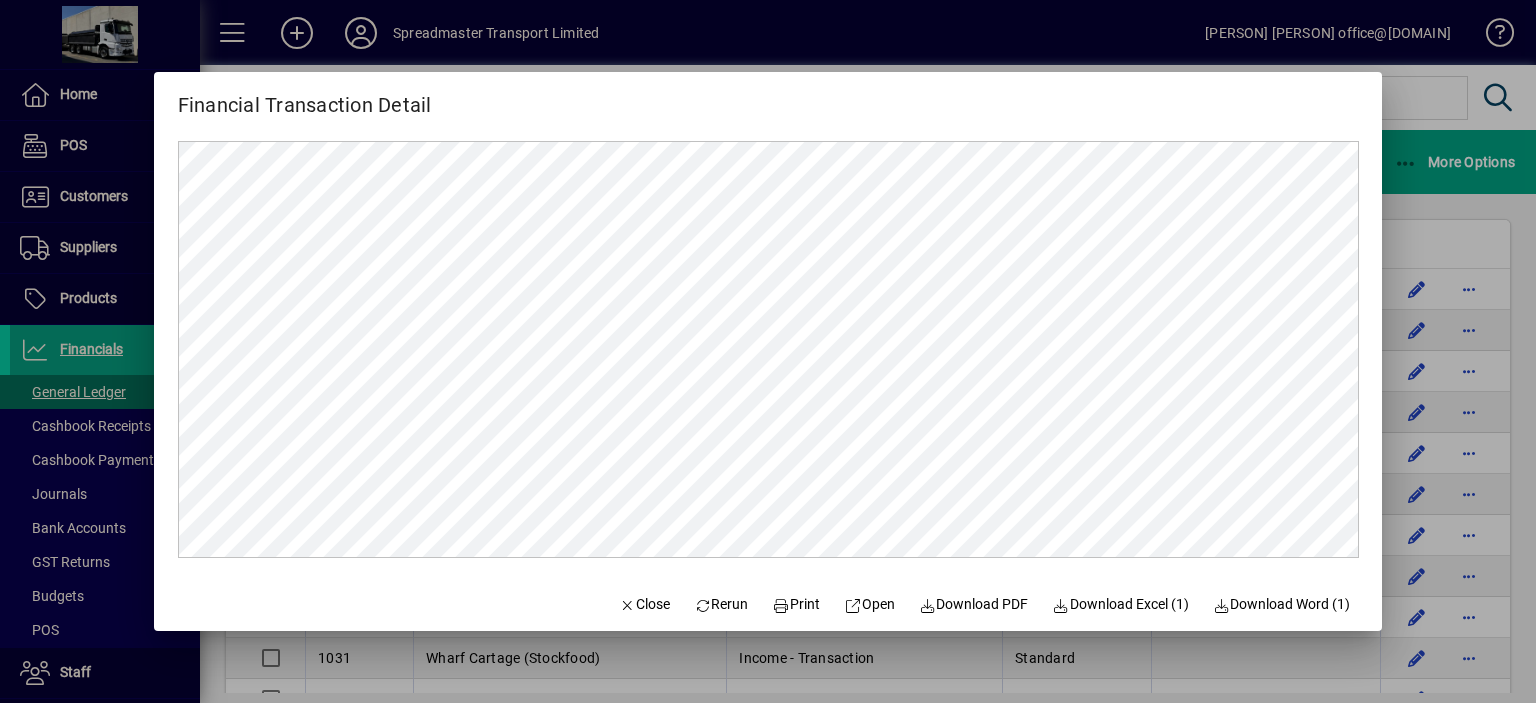 scroll, scrollTop: 0, scrollLeft: 0, axis: both 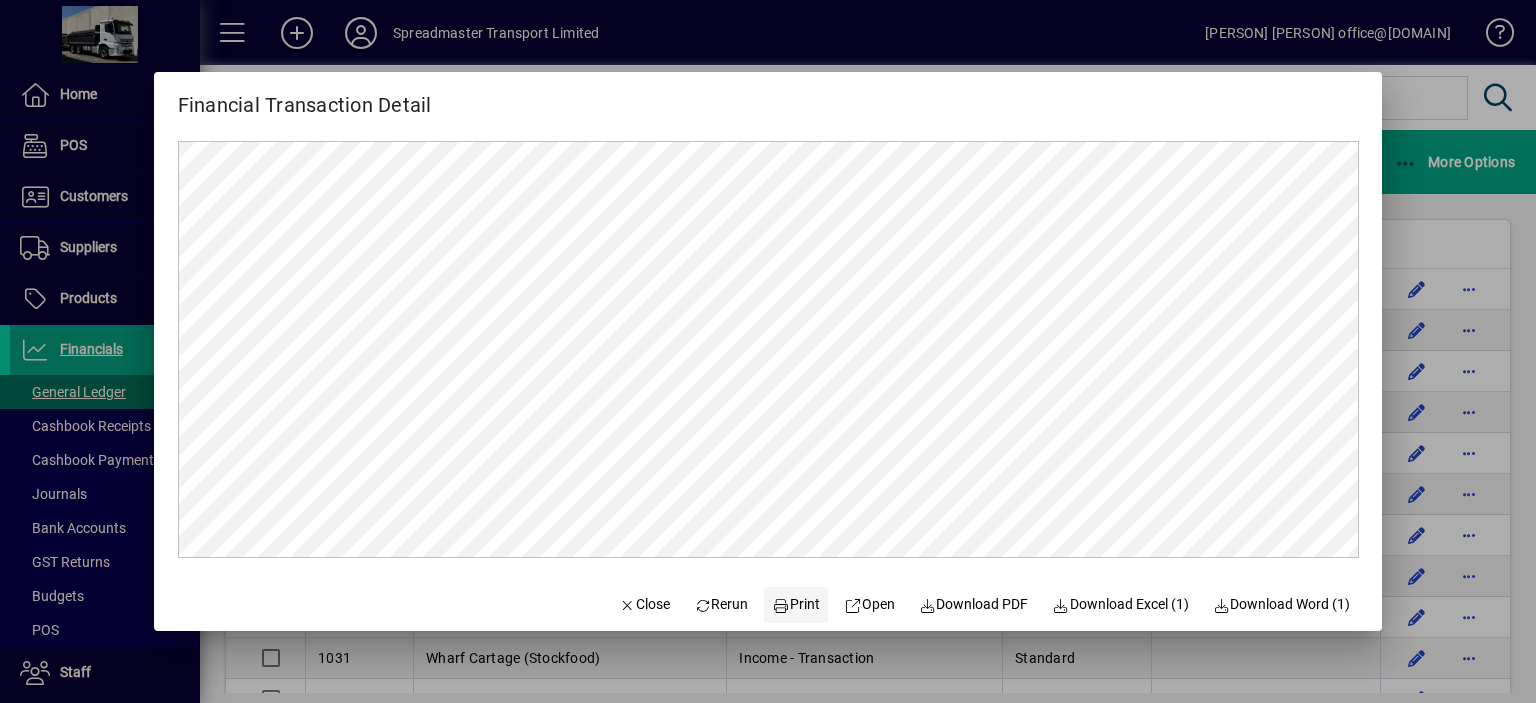 click on "Print" 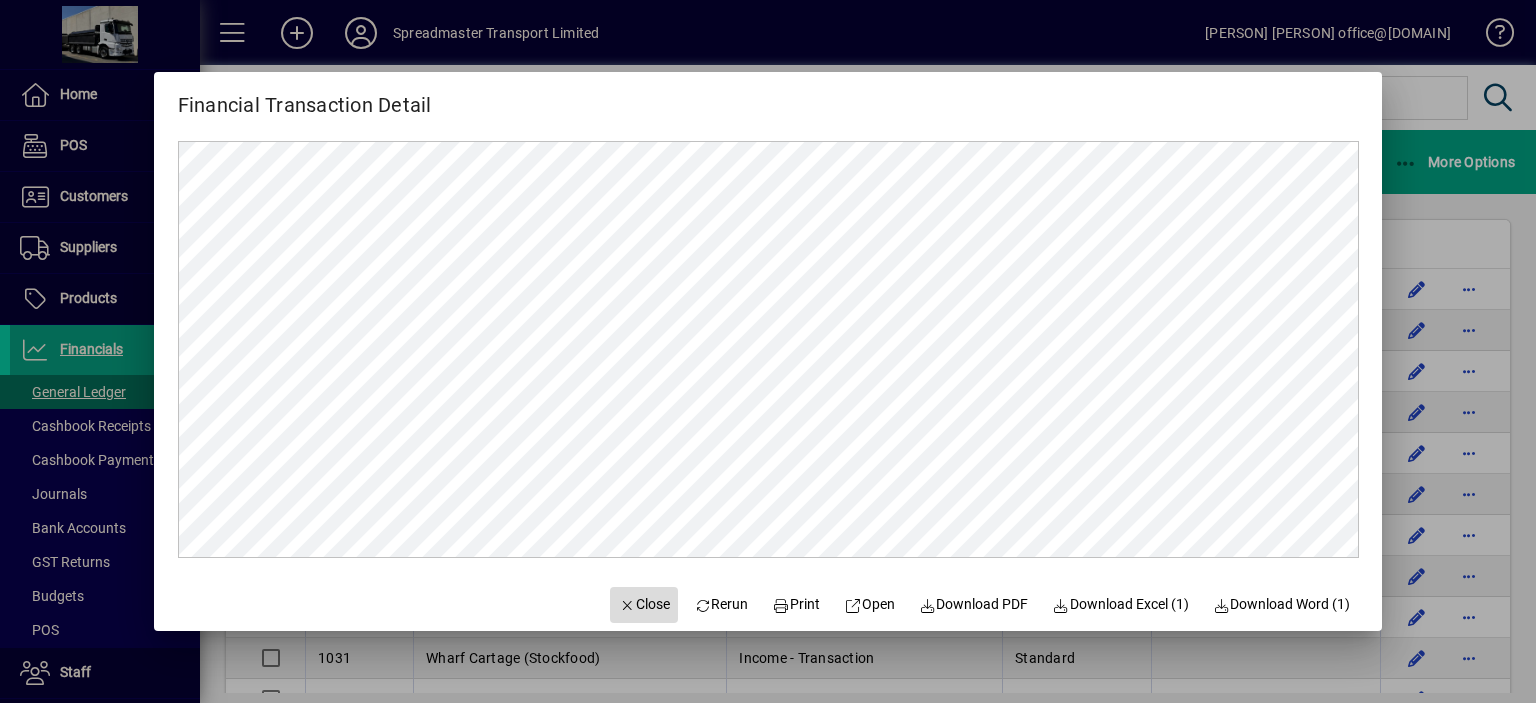 click on "Close" 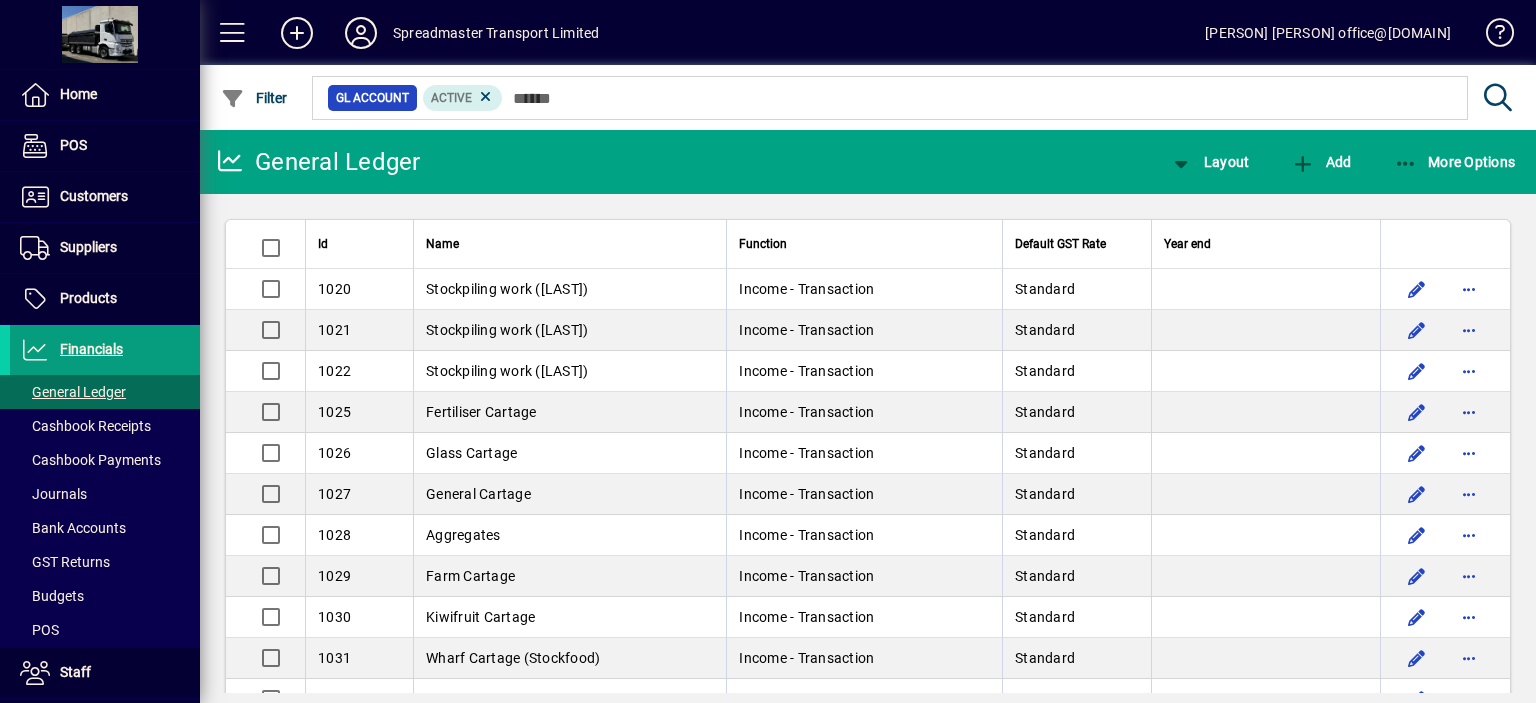 click 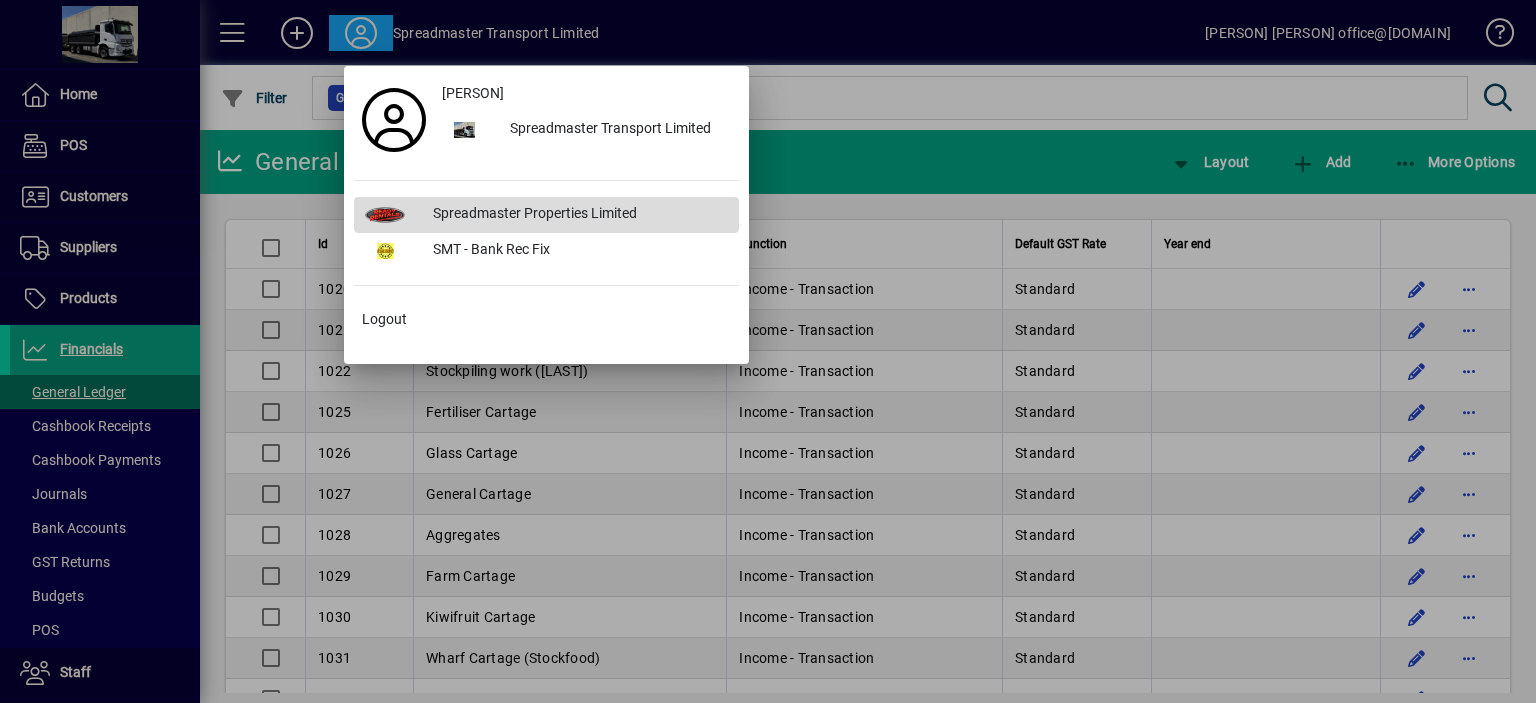 click on "Spreadmaster Properties Limited" at bounding box center (578, 215) 